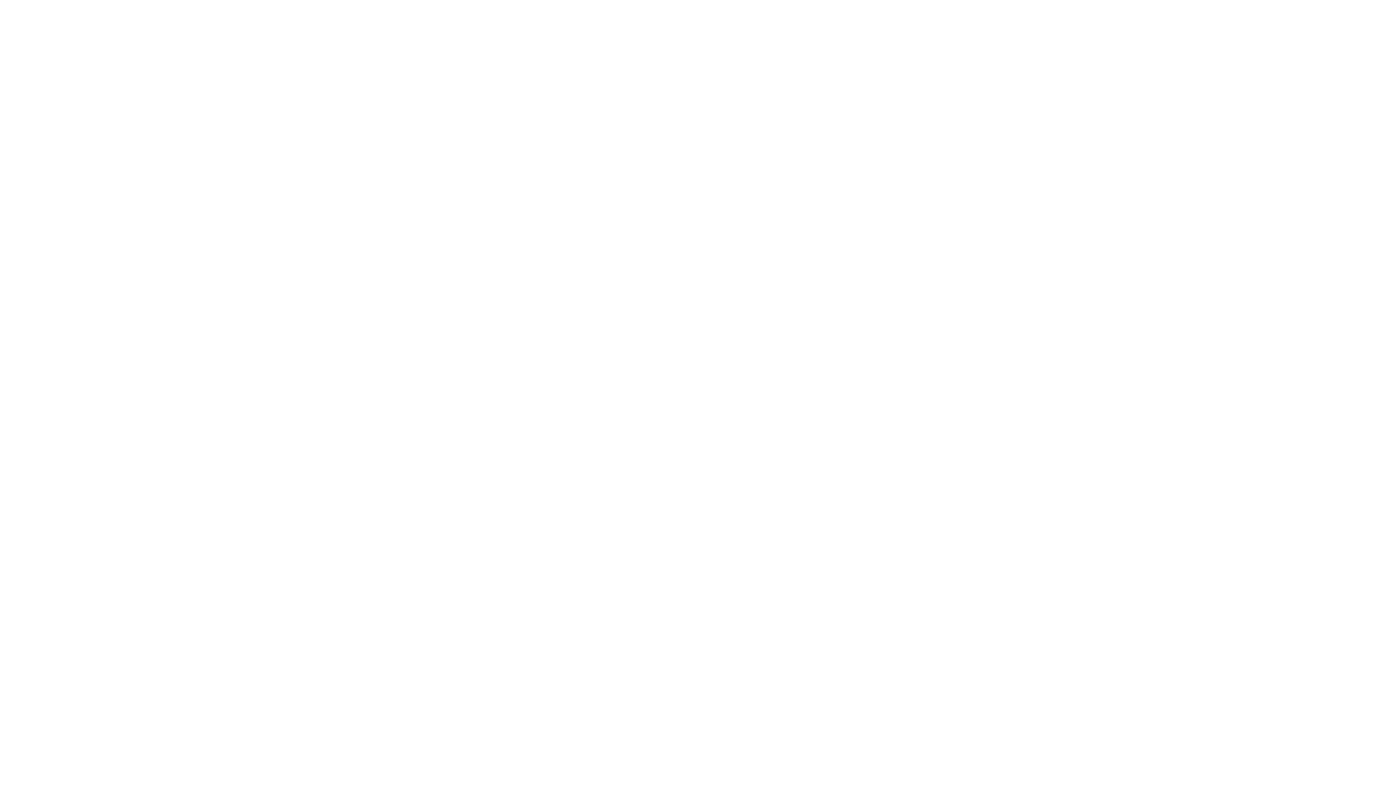 scroll, scrollTop: 0, scrollLeft: 0, axis: both 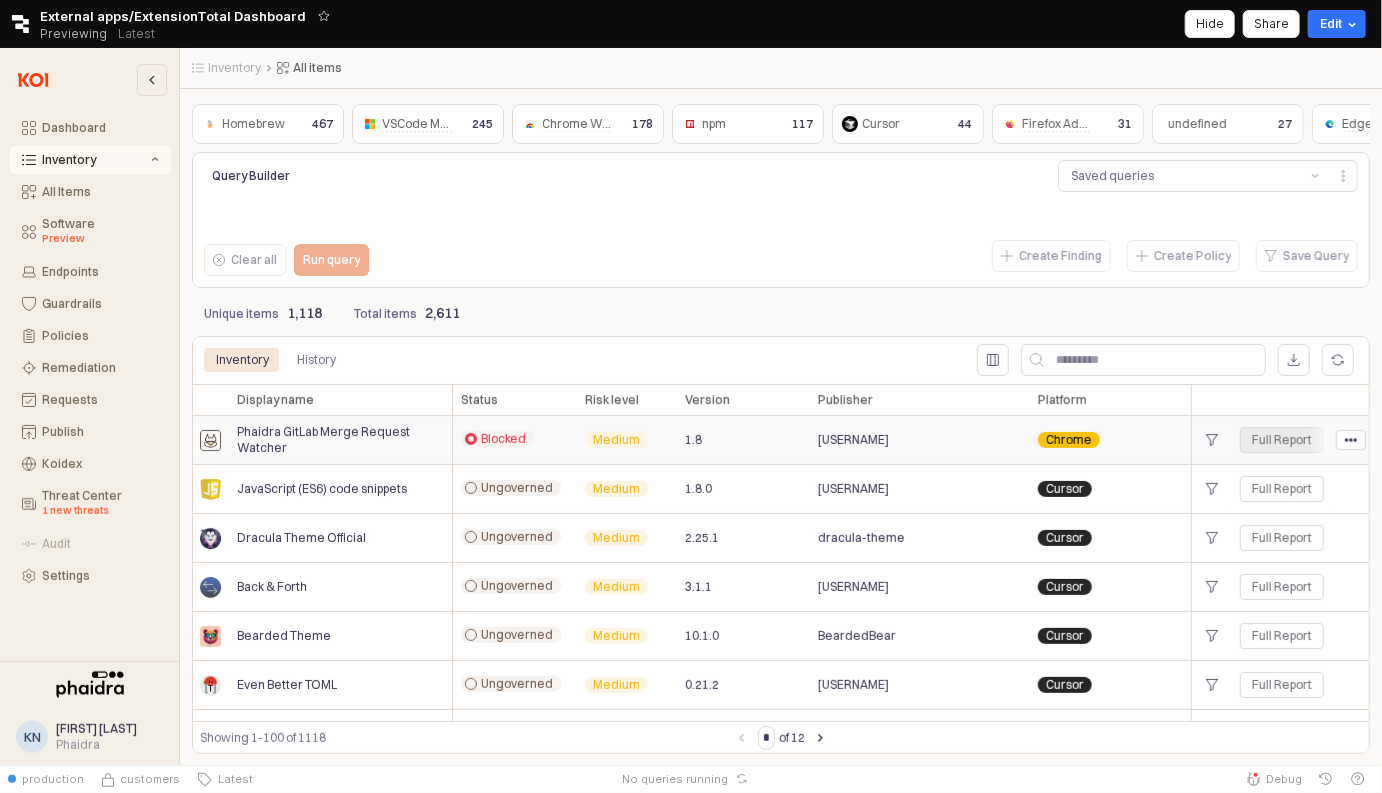 click on "Full Report" at bounding box center (1282, 440) 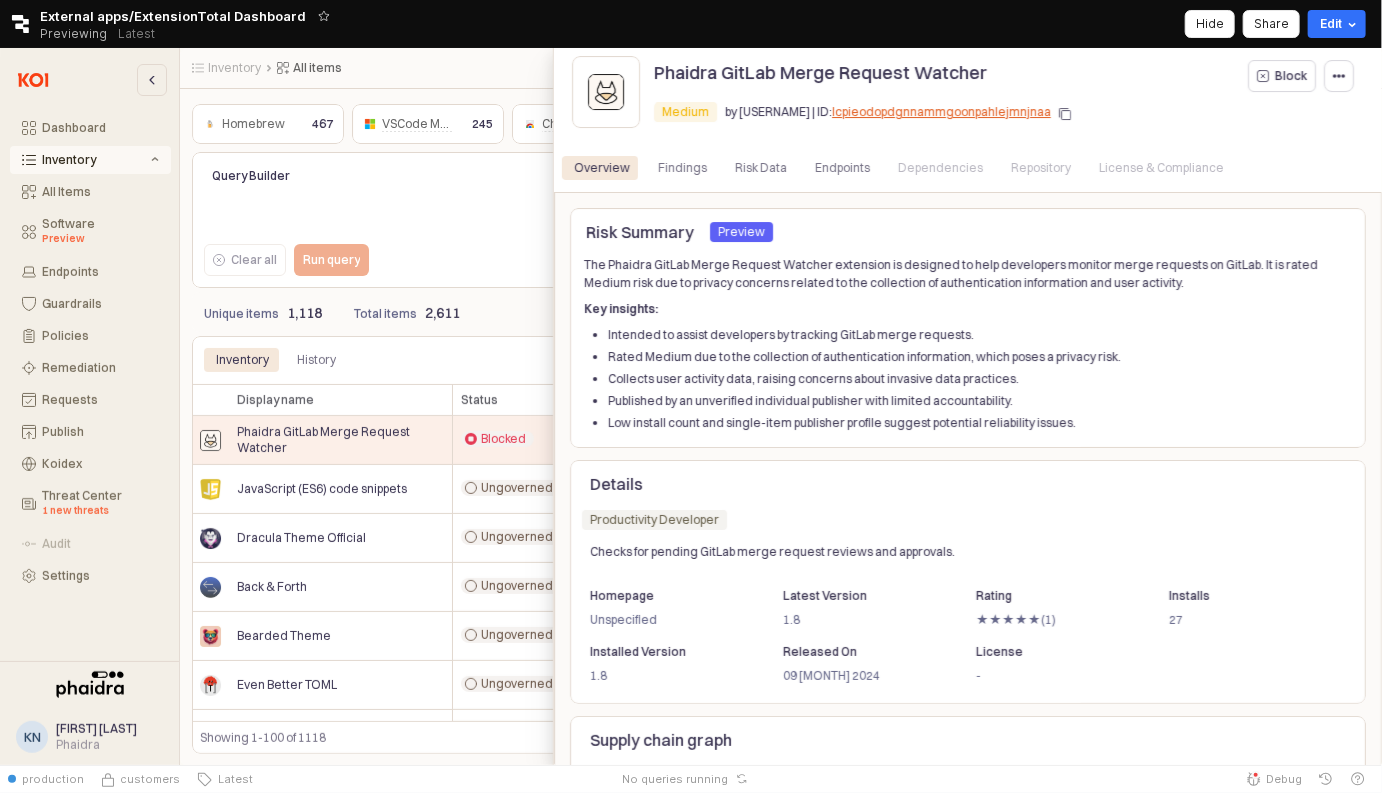 scroll, scrollTop: 328, scrollLeft: 0, axis: vertical 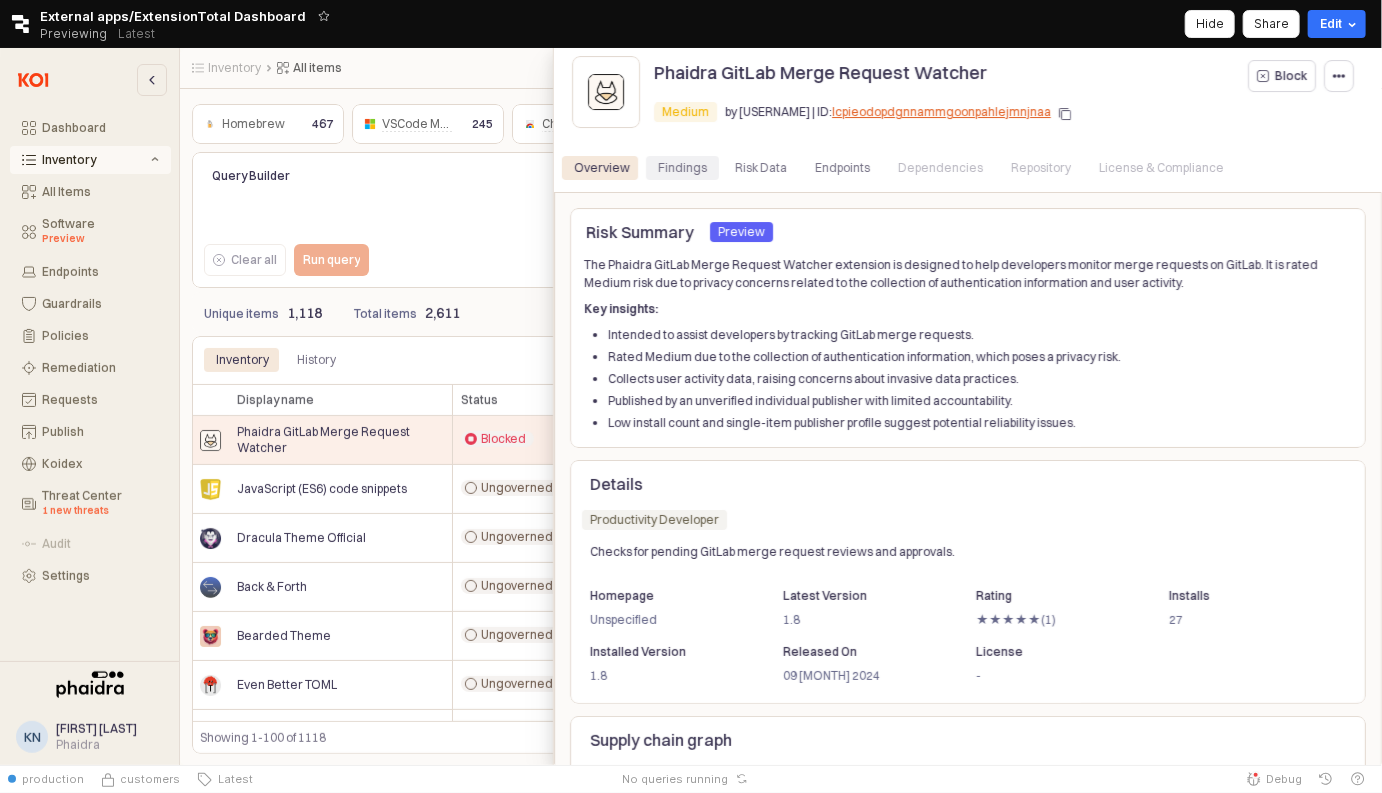 click on "Findings" at bounding box center [682, 168] 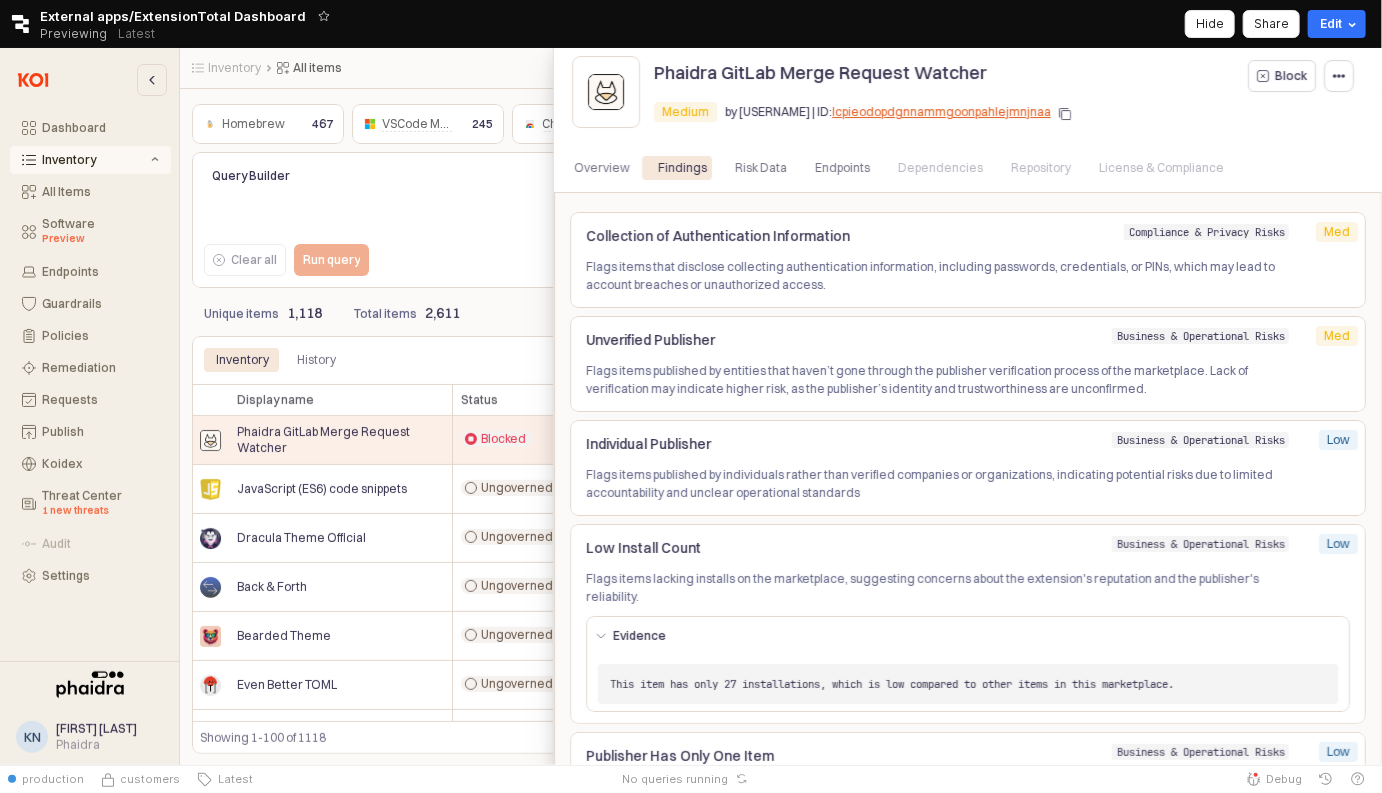scroll, scrollTop: 360, scrollLeft: 0, axis: vertical 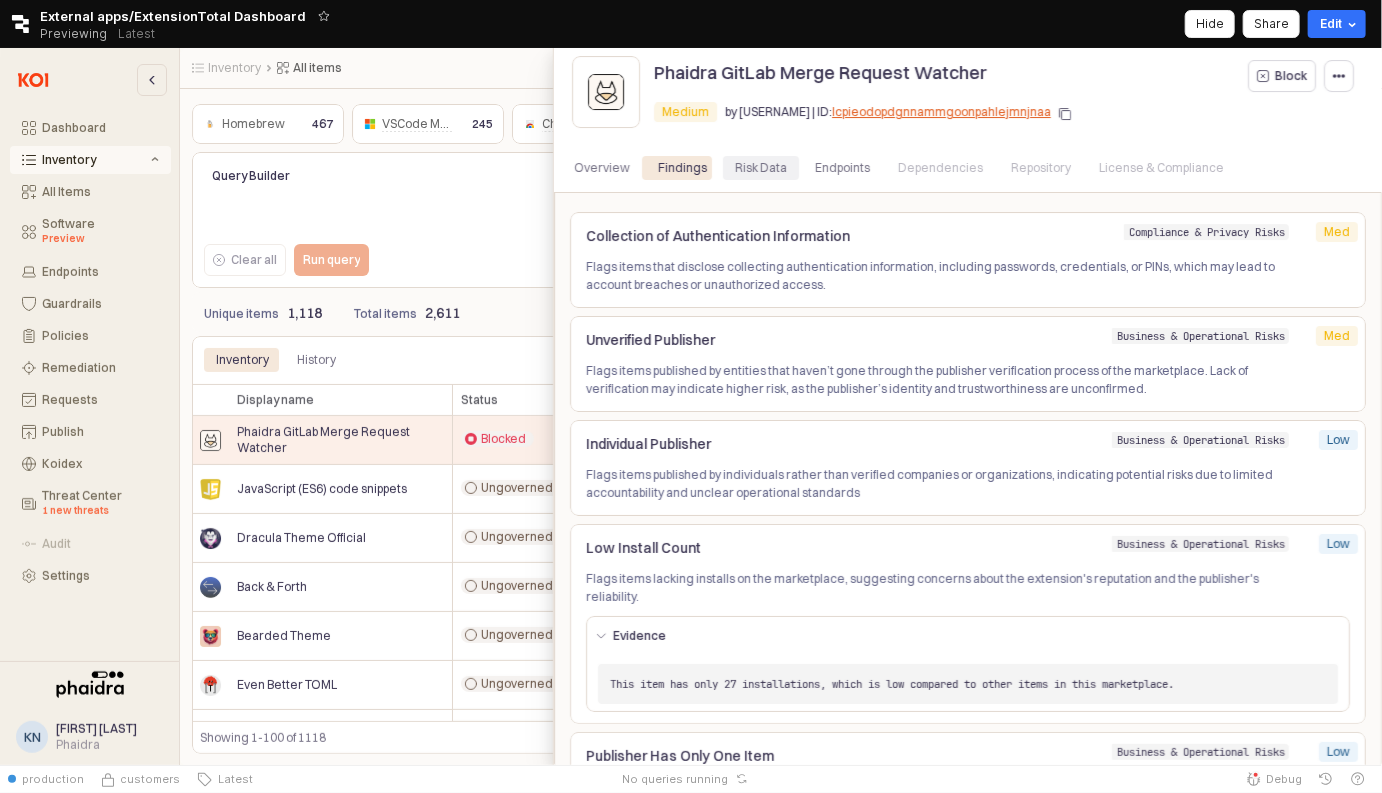click on "Risk Data" at bounding box center [761, 168] 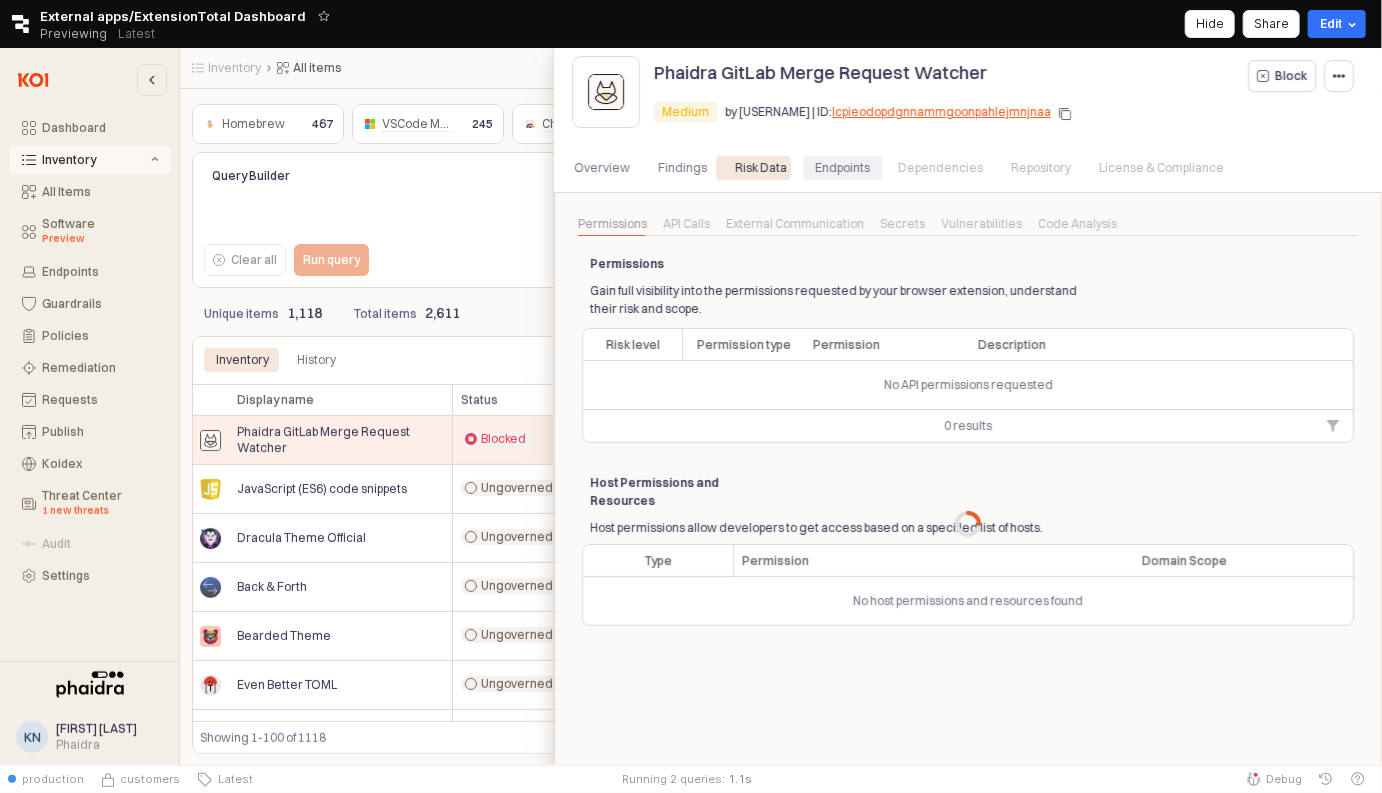 click on "Endpoints" at bounding box center [842, 168] 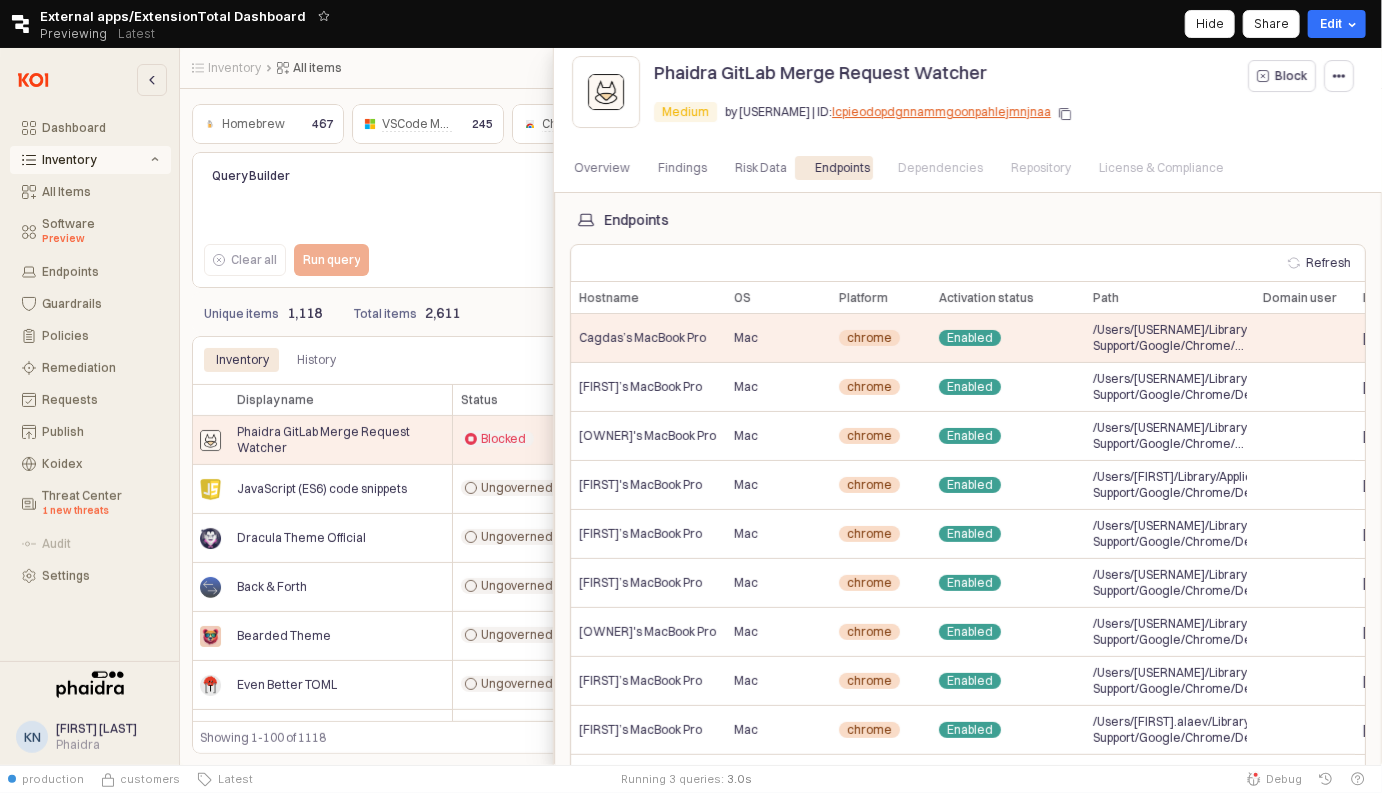 click on "Dependencies" at bounding box center [940, 168] 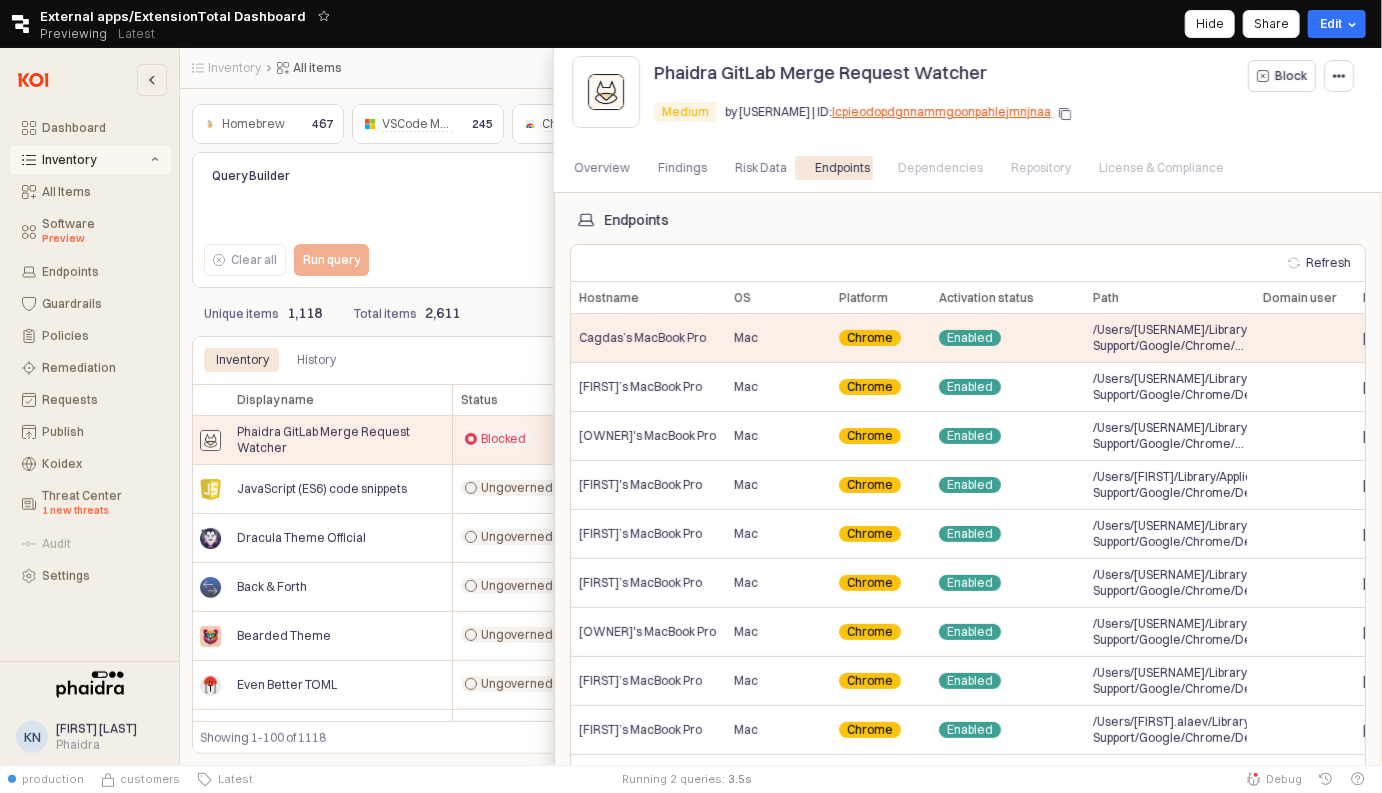 click on "Repository" at bounding box center (1041, 168) 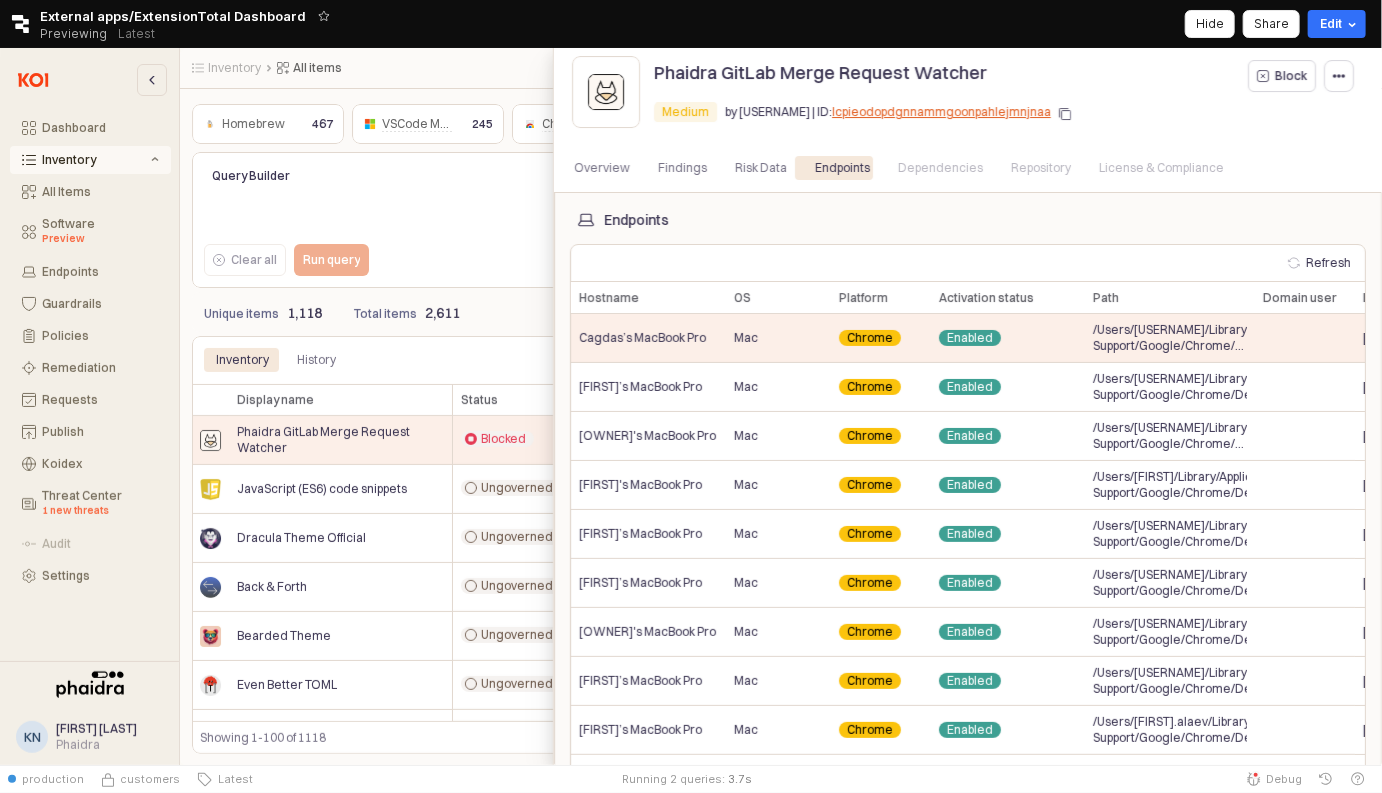 click on "License & Compliance" at bounding box center (1161, 168) 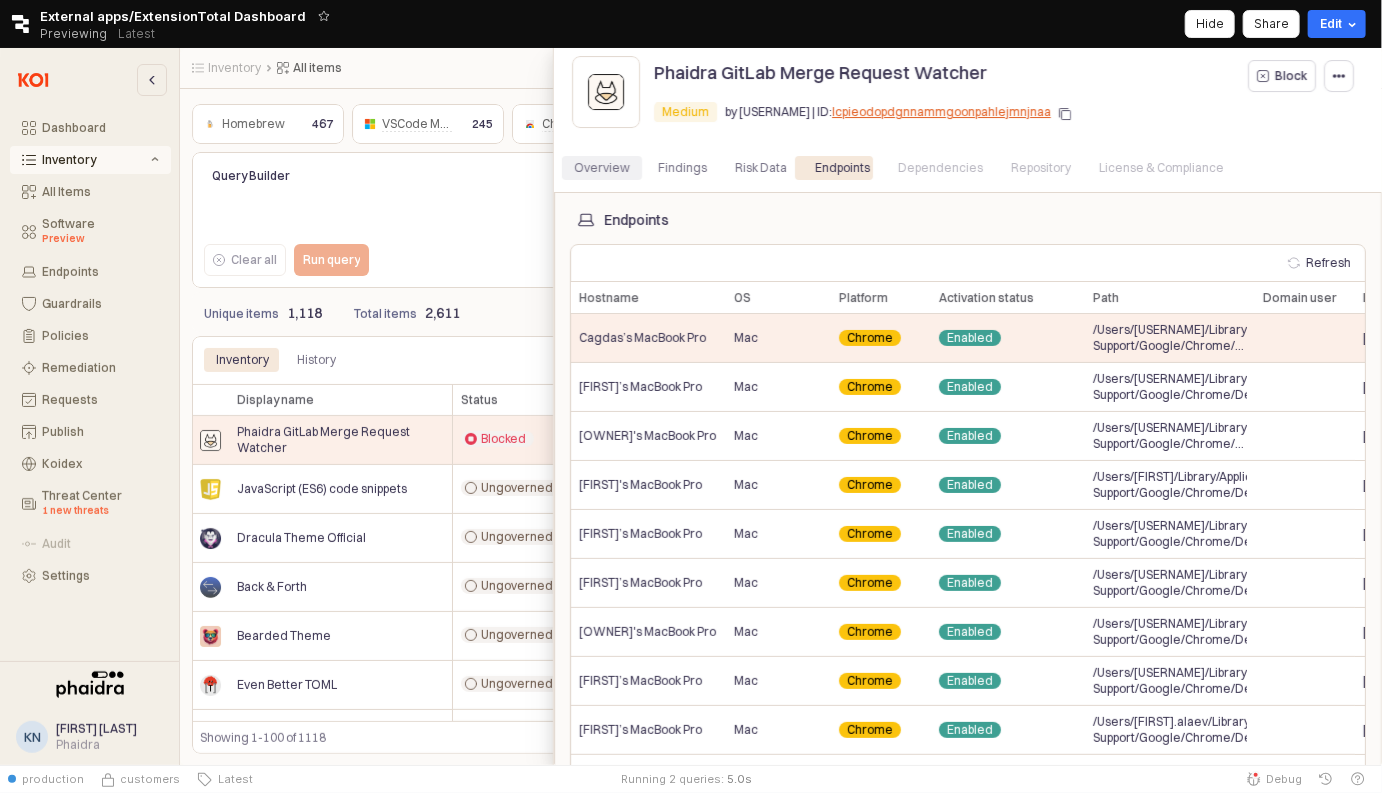 click on "Overview" at bounding box center (602, 168) 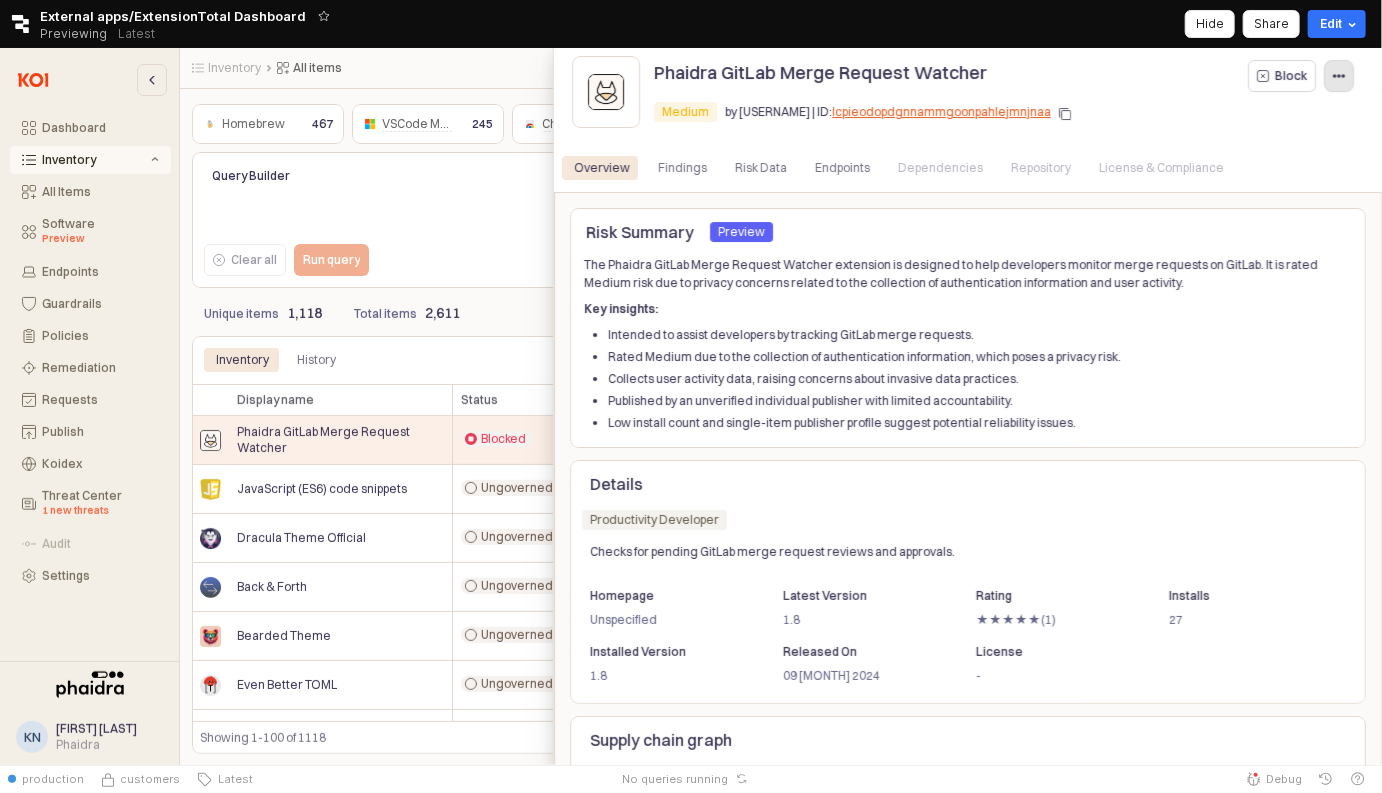 click at bounding box center [1339, 76] 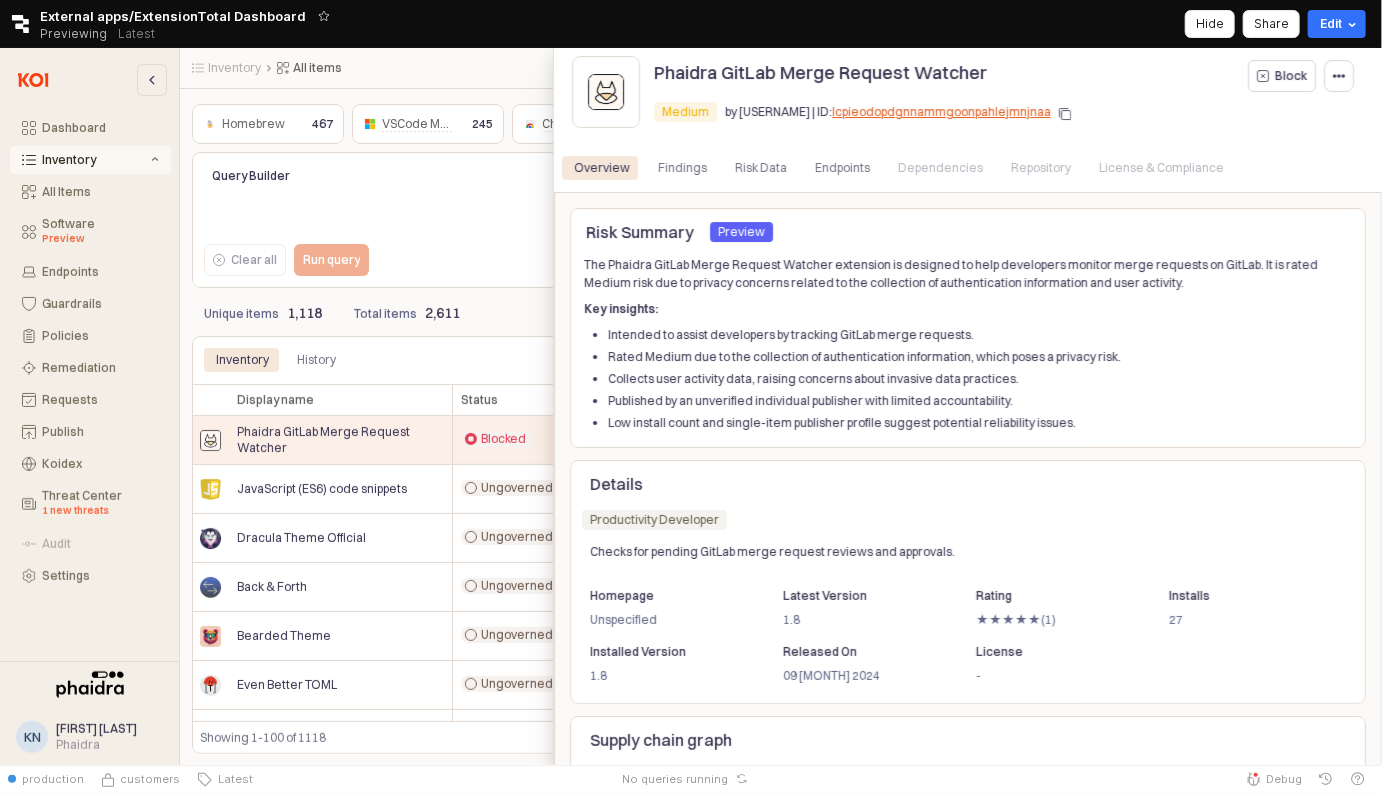 click on "Medium Medium by [USERNAME] | ID:  lcpieodopdgnnammgoonpahlejmnjnaa" at bounding box center (1008, 116) 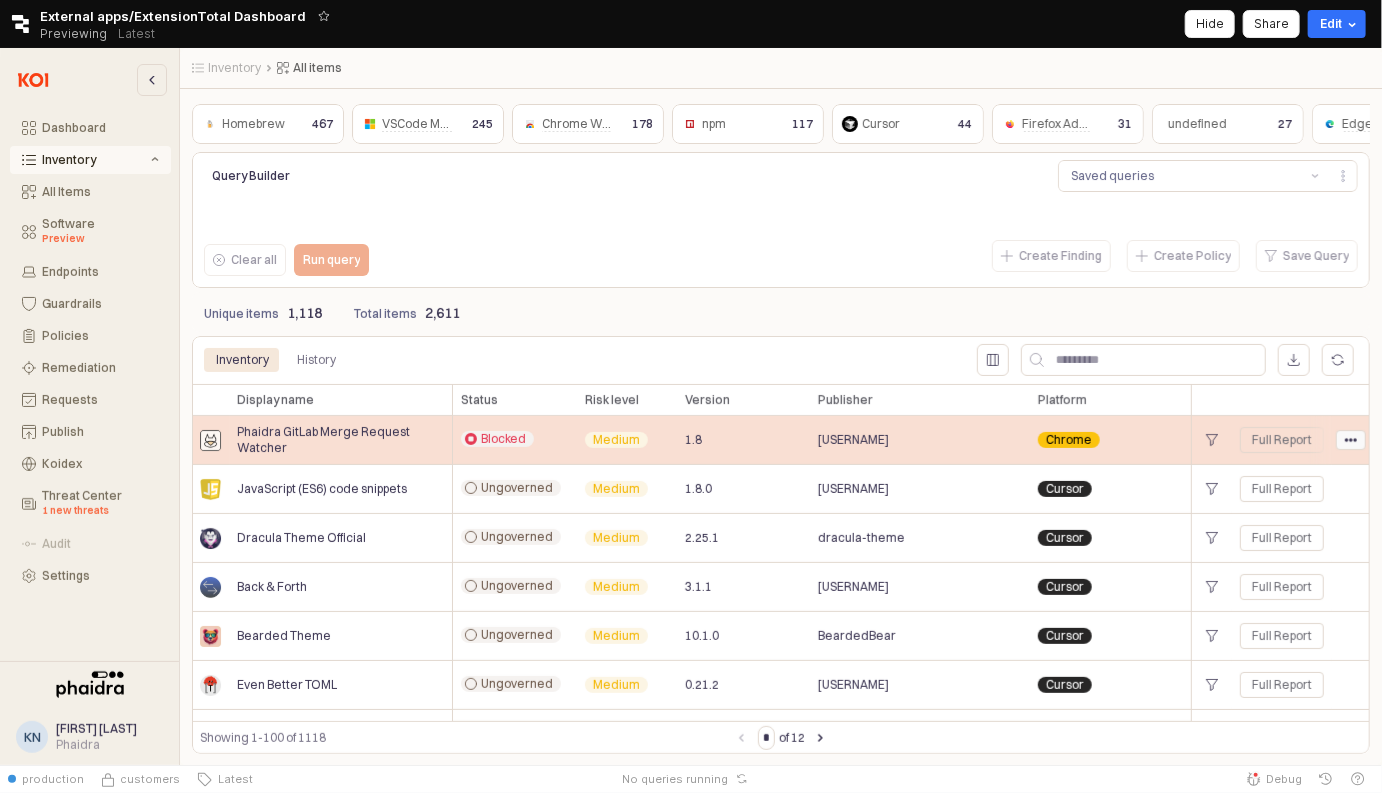 click 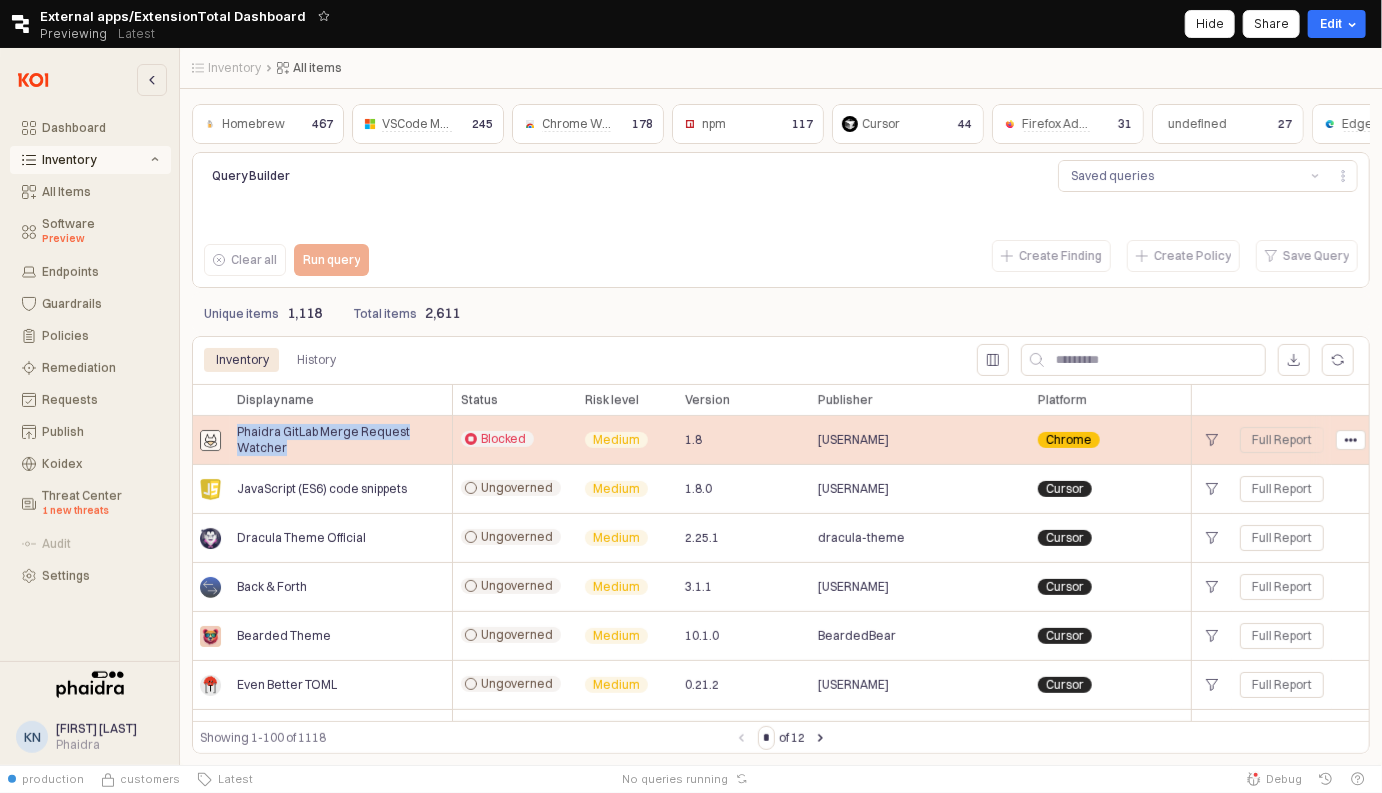 drag, startPoint x: 304, startPoint y: 457, endPoint x: 233, endPoint y: 434, distance: 74.63243 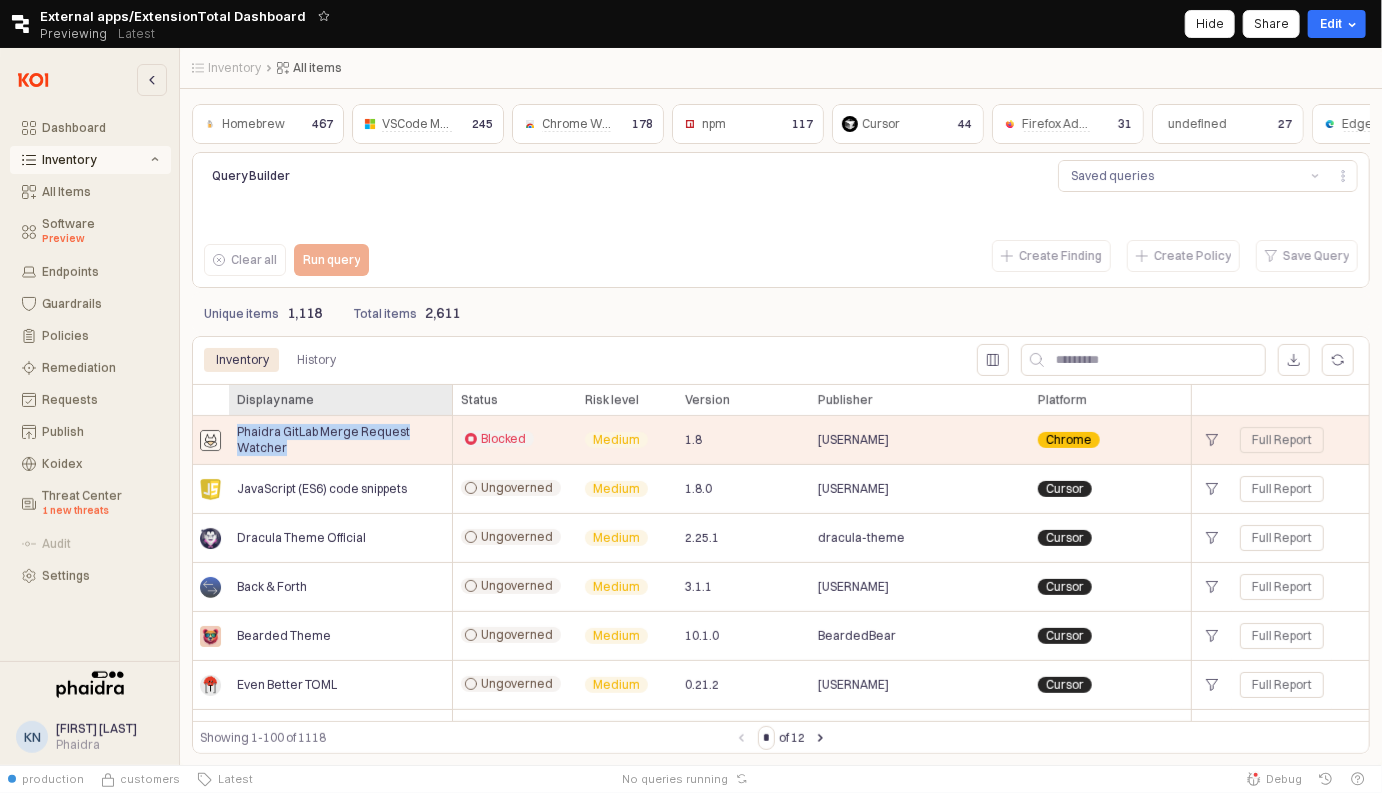 copy on "Phaidra GitLab Merge Request Watcher" 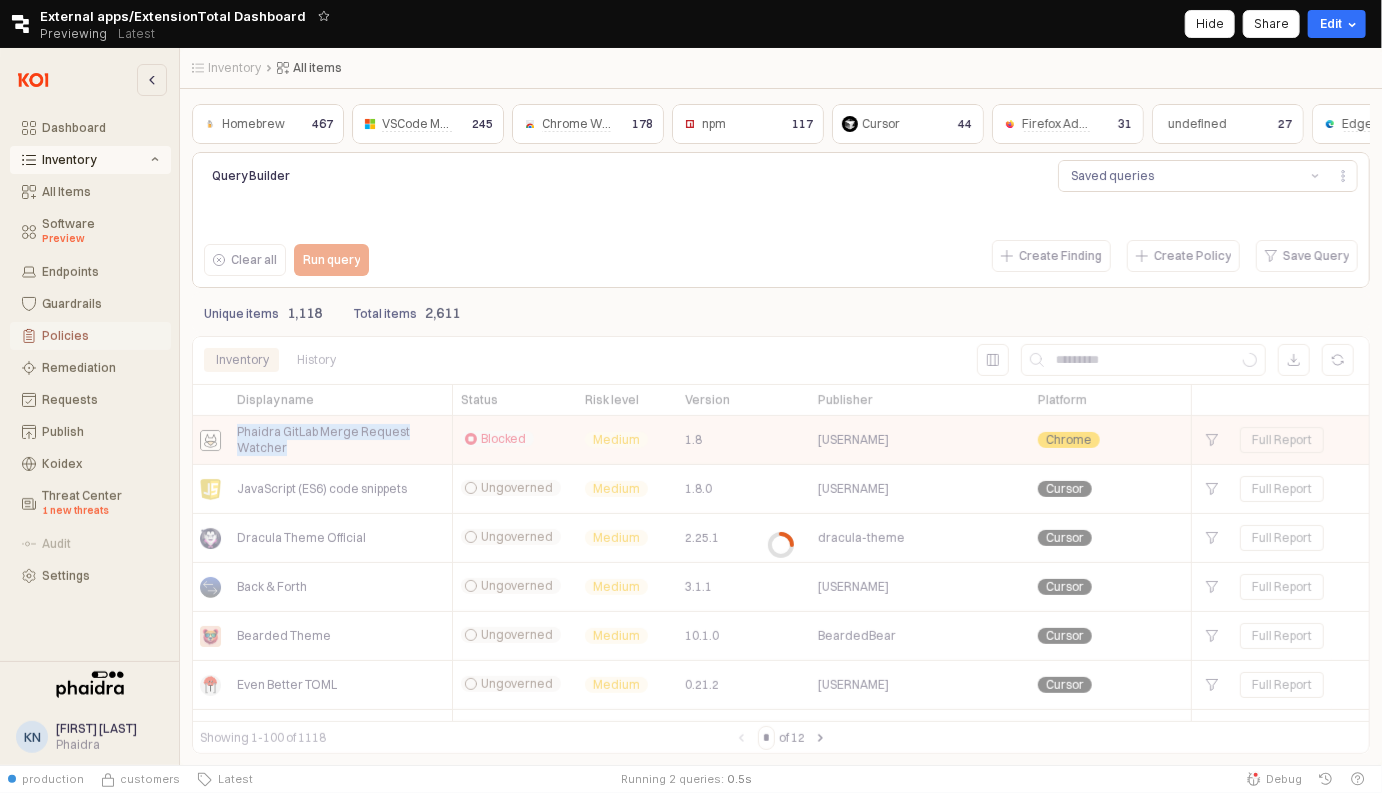 click on "Policies" at bounding box center (100, 336) 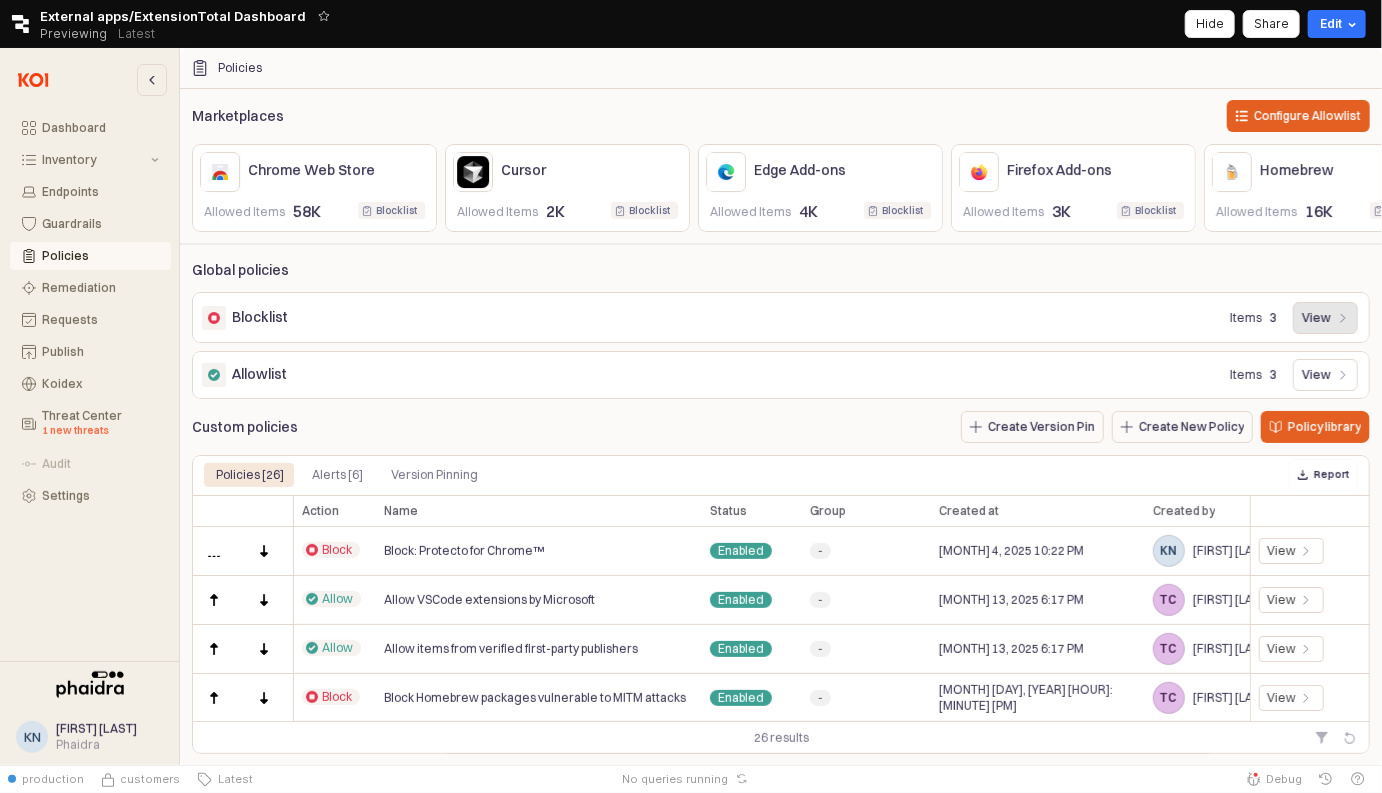click on "View" at bounding box center (1316, 318) 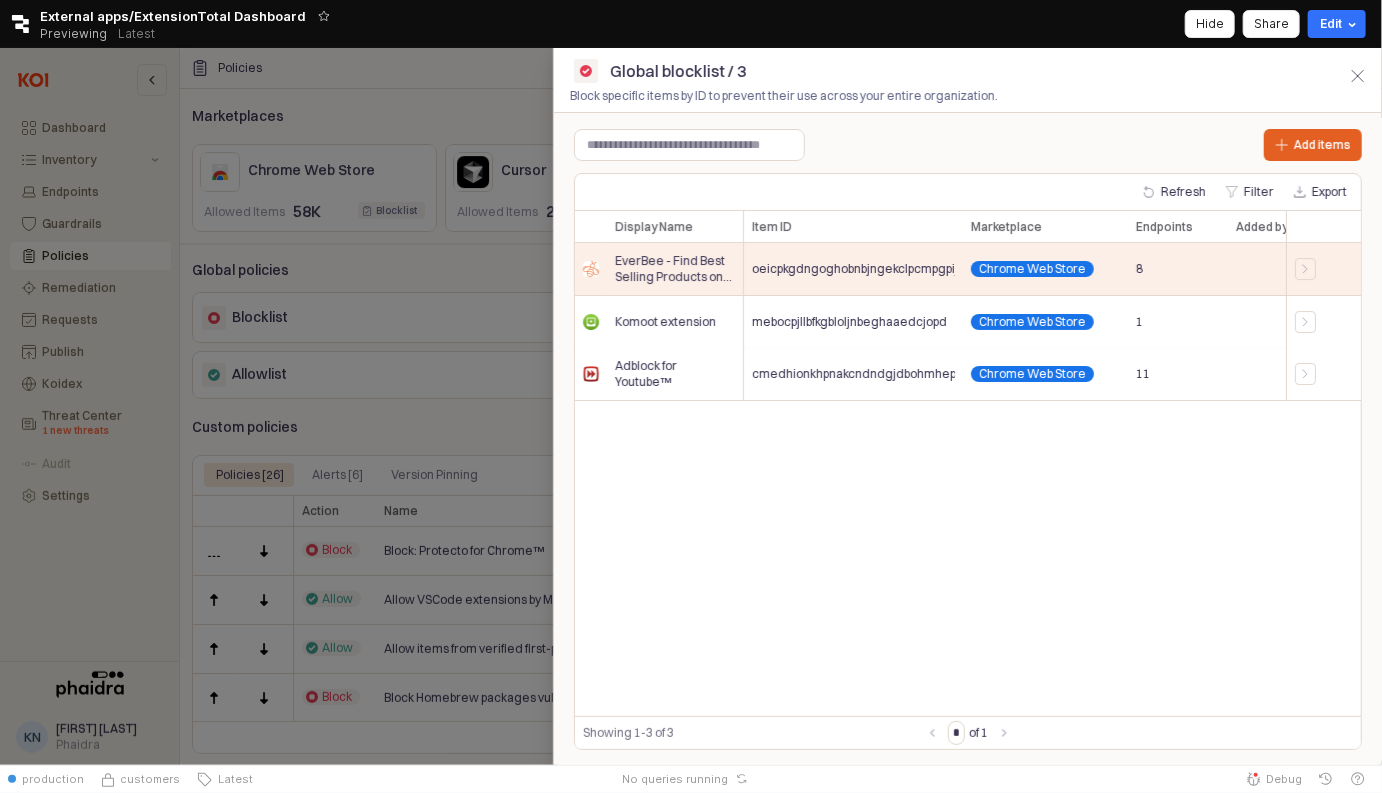 click at bounding box center (691, 406) 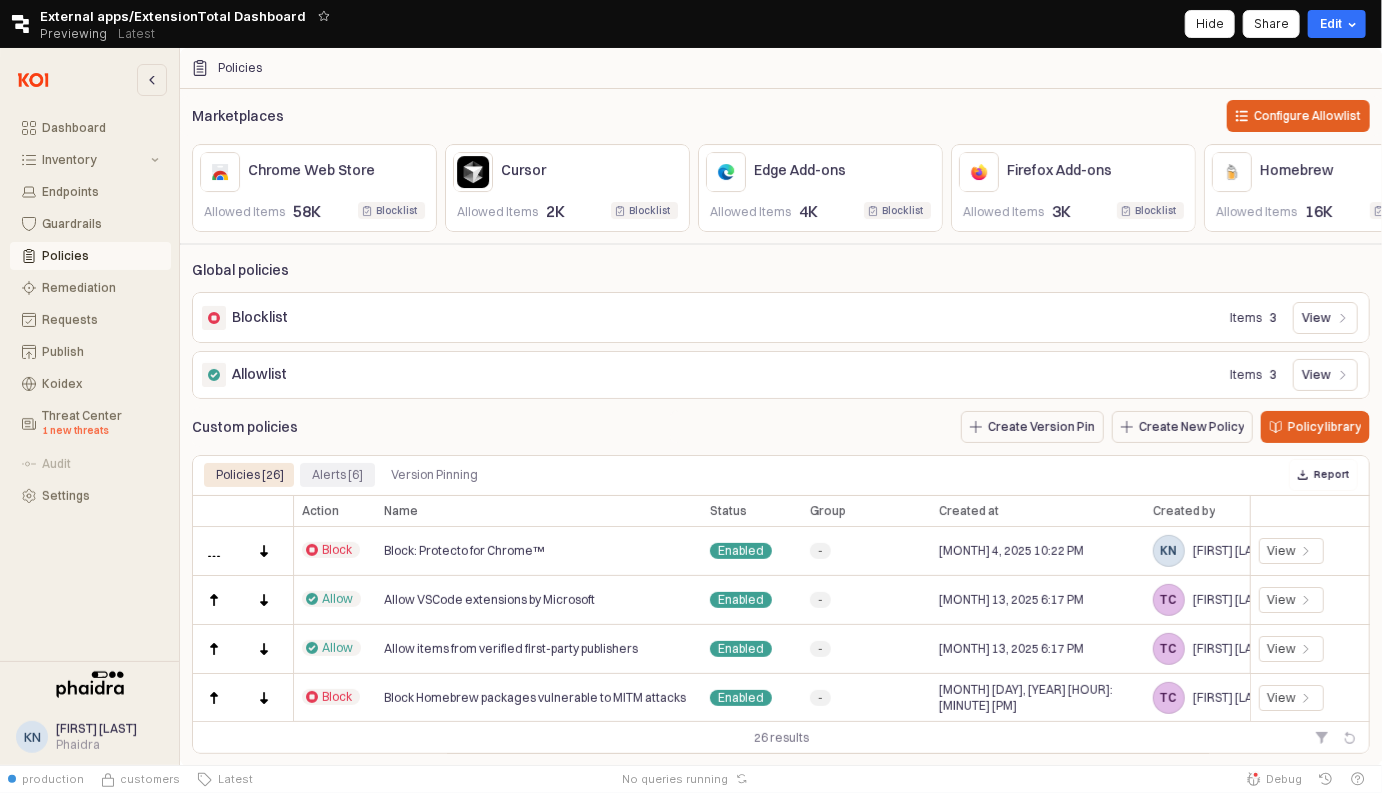 click on "Alerts [6]" at bounding box center [337, 475] 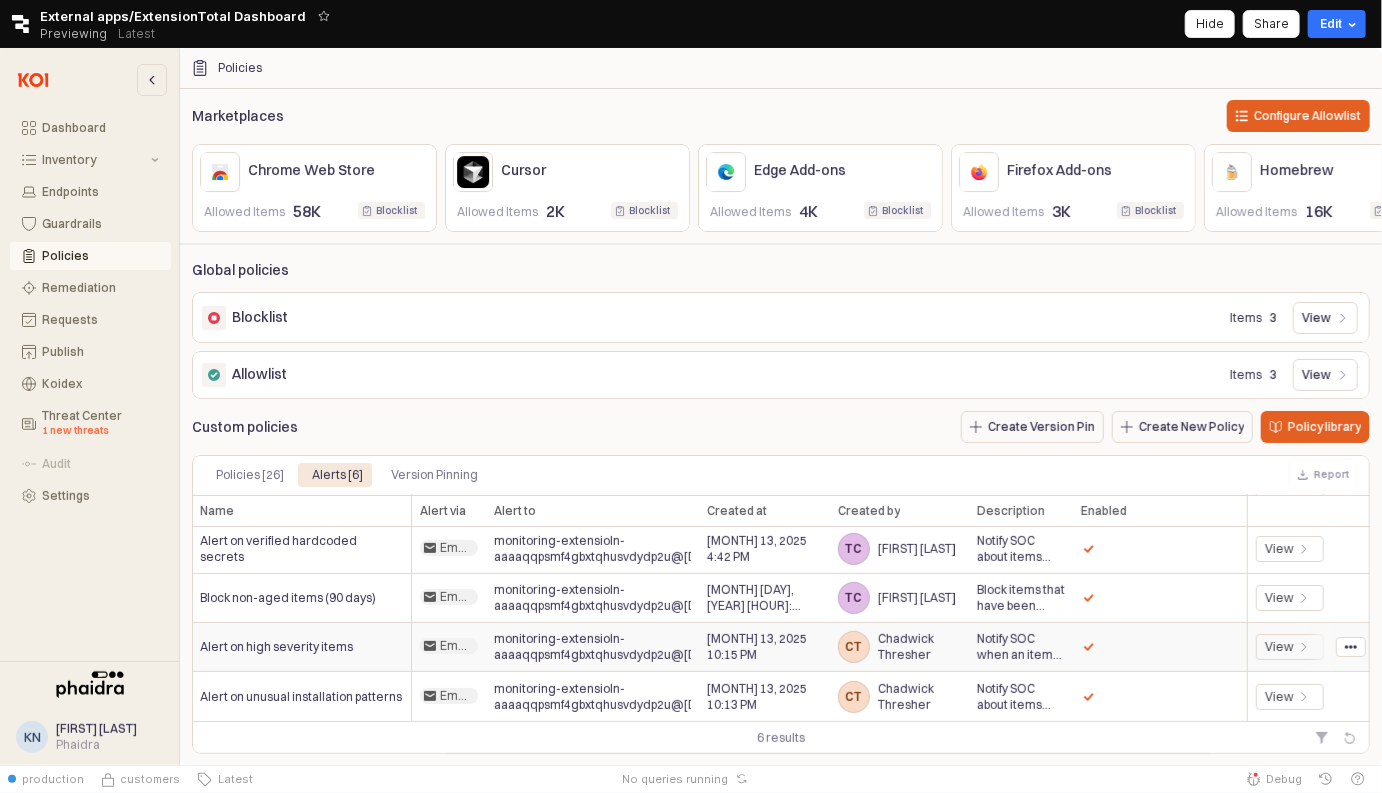 scroll, scrollTop: 0, scrollLeft: 0, axis: both 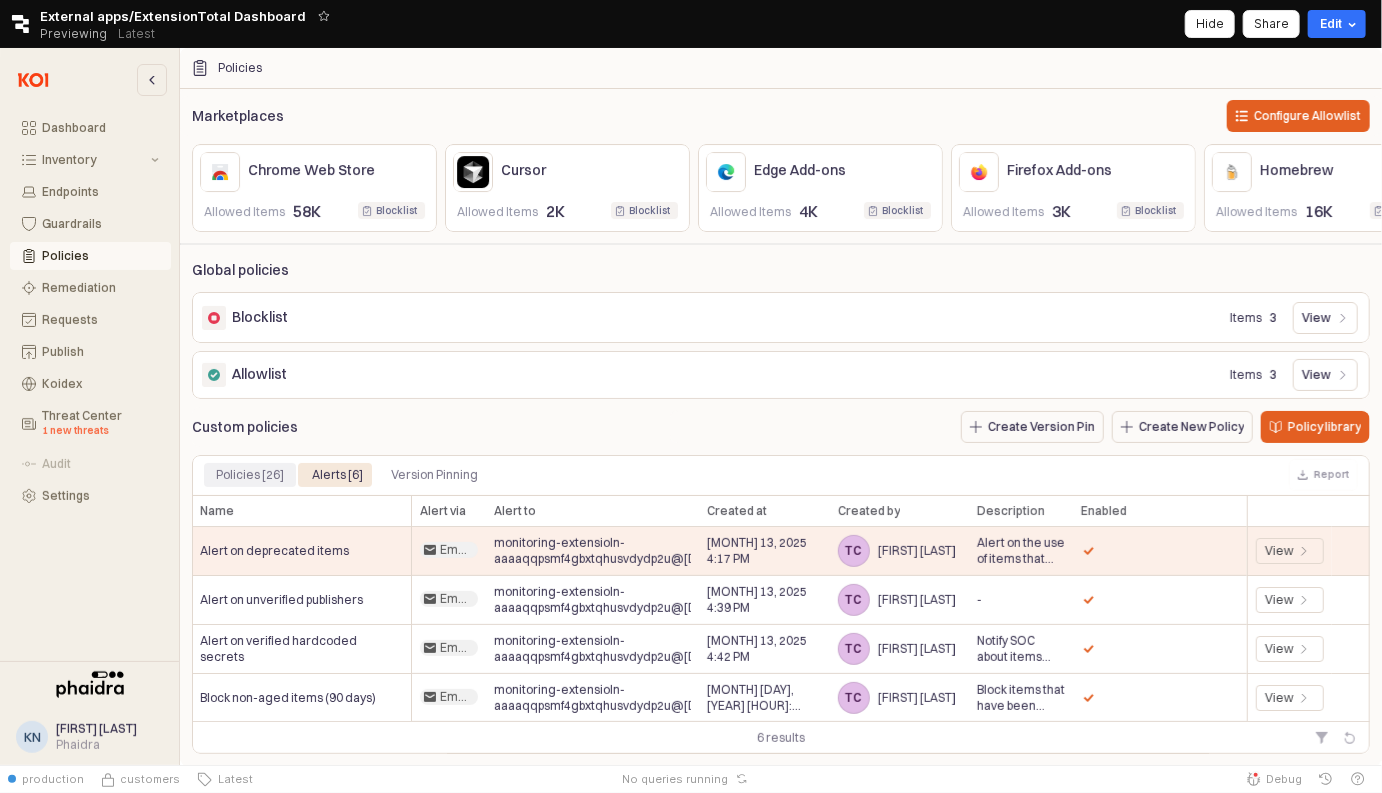 click on "Policies [26]" at bounding box center (250, 475) 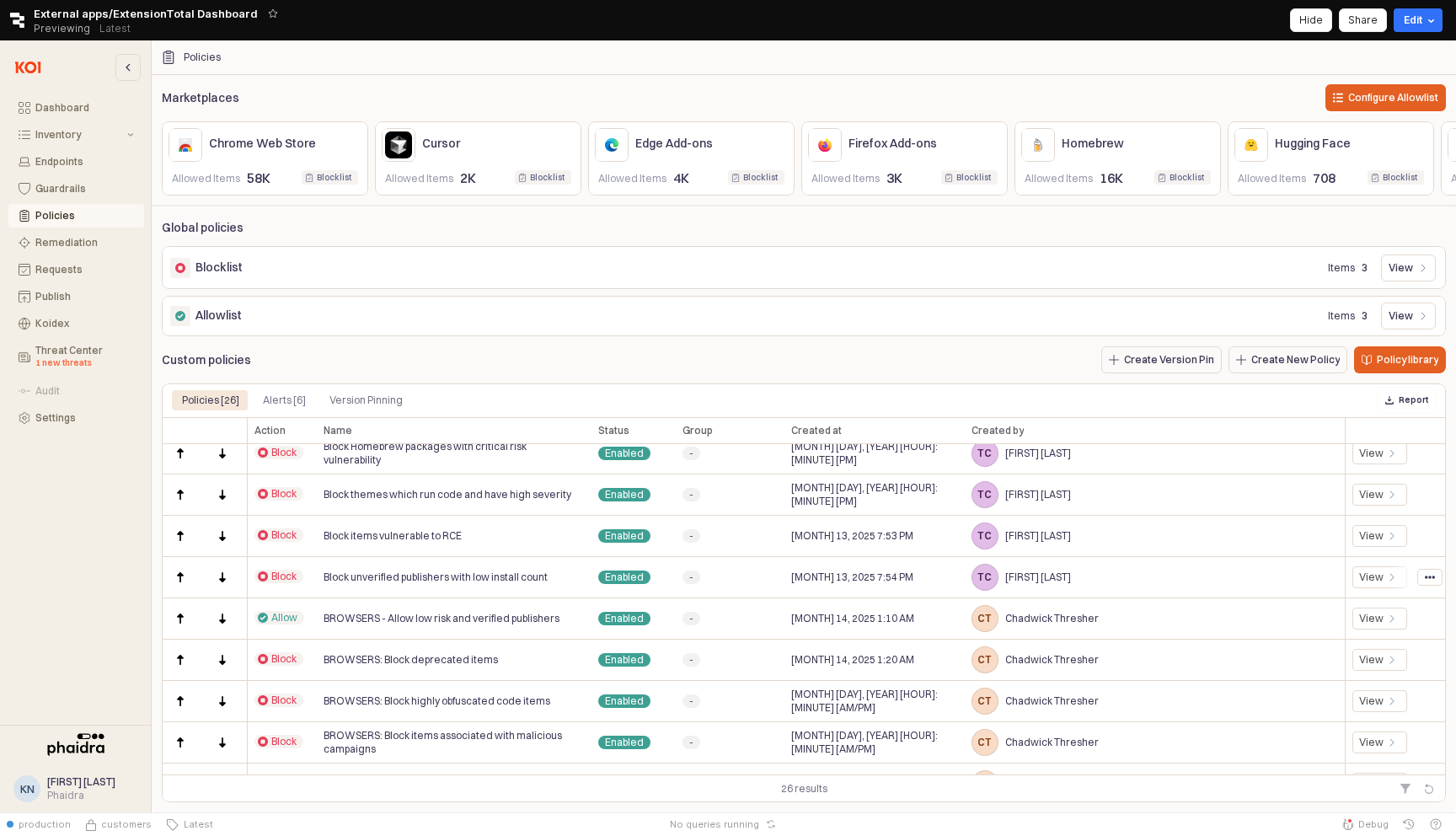 scroll, scrollTop: 265, scrollLeft: 0, axis: vertical 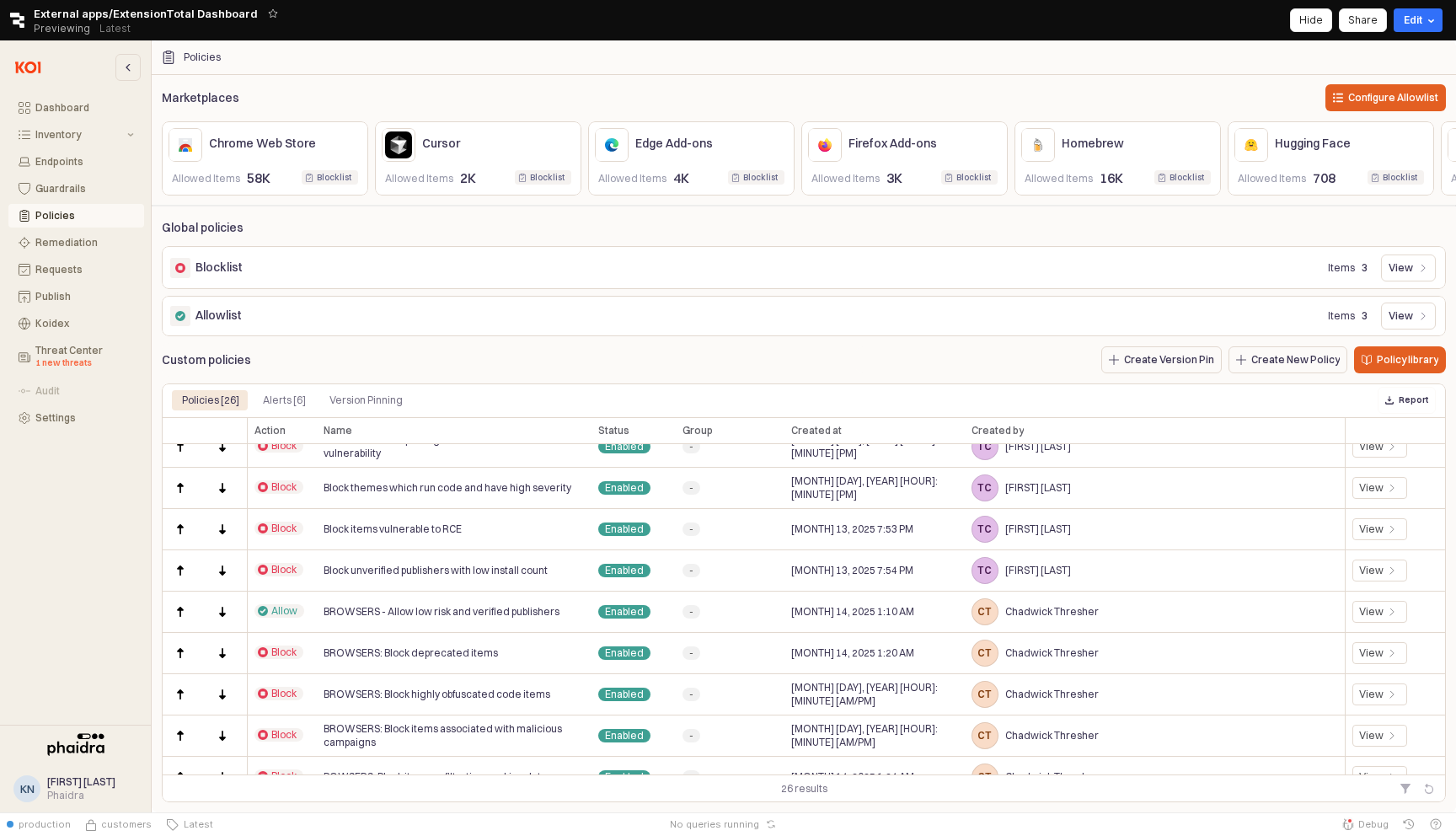click 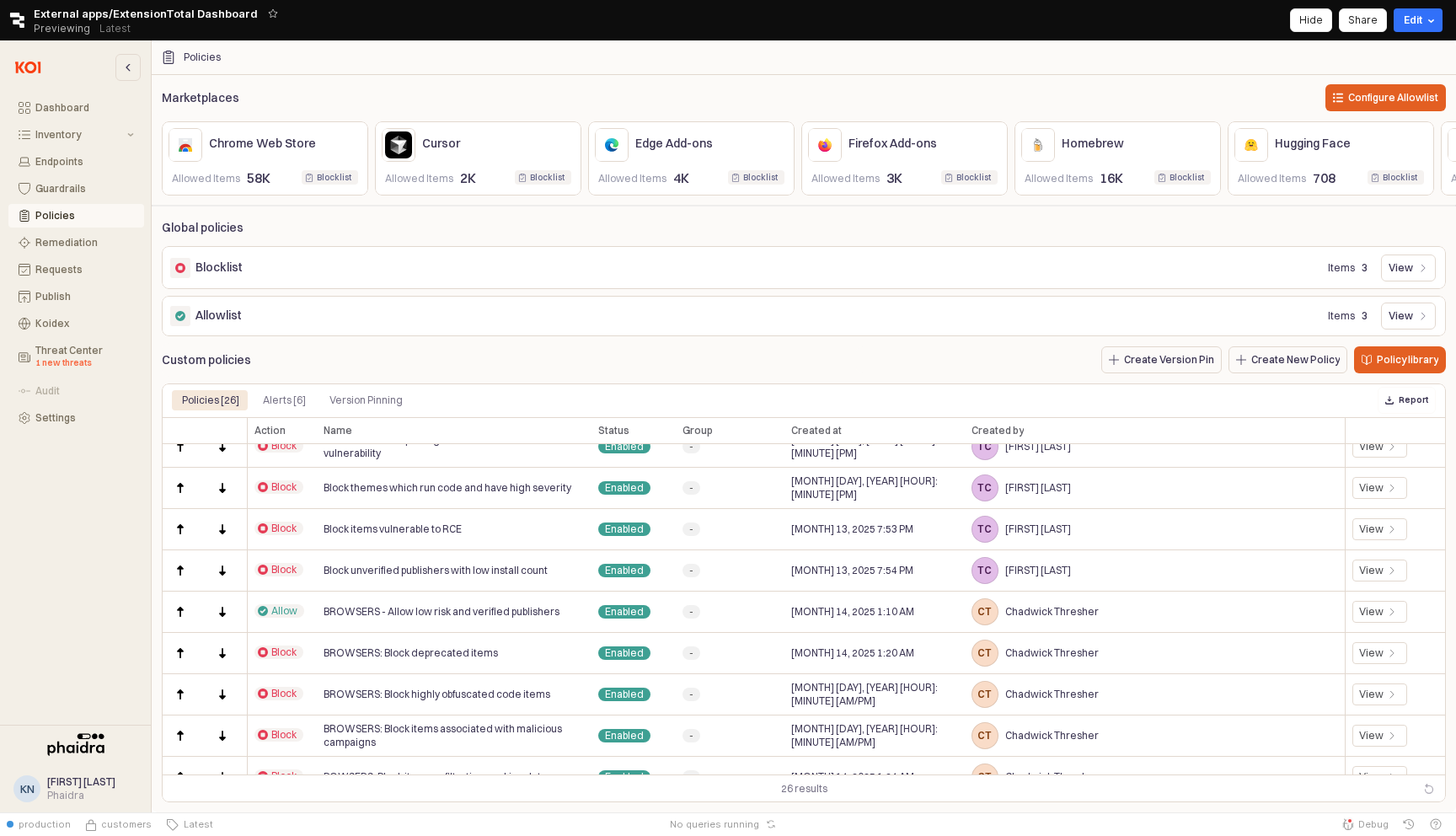 scroll, scrollTop: 0, scrollLeft: 0, axis: both 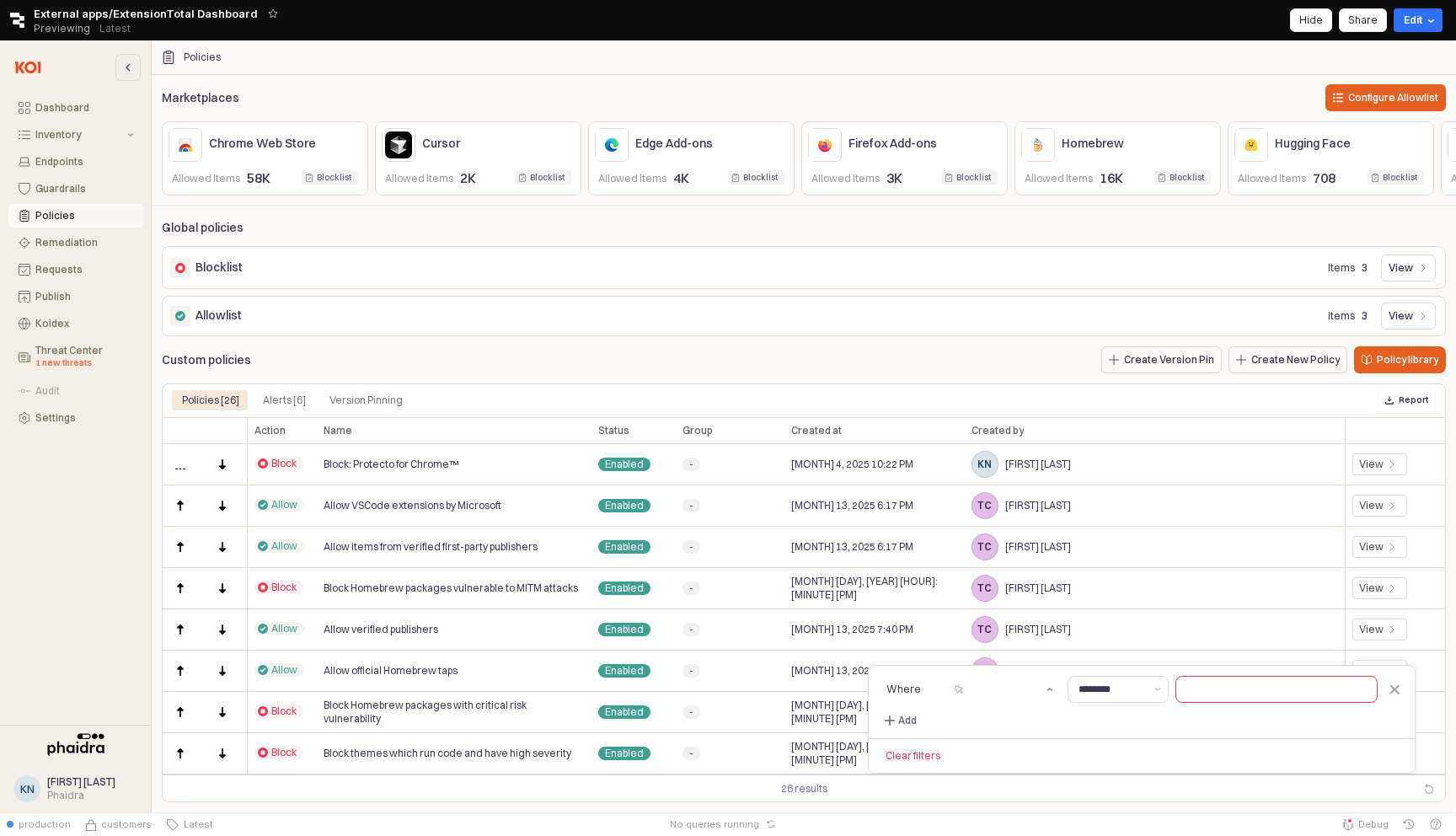 click 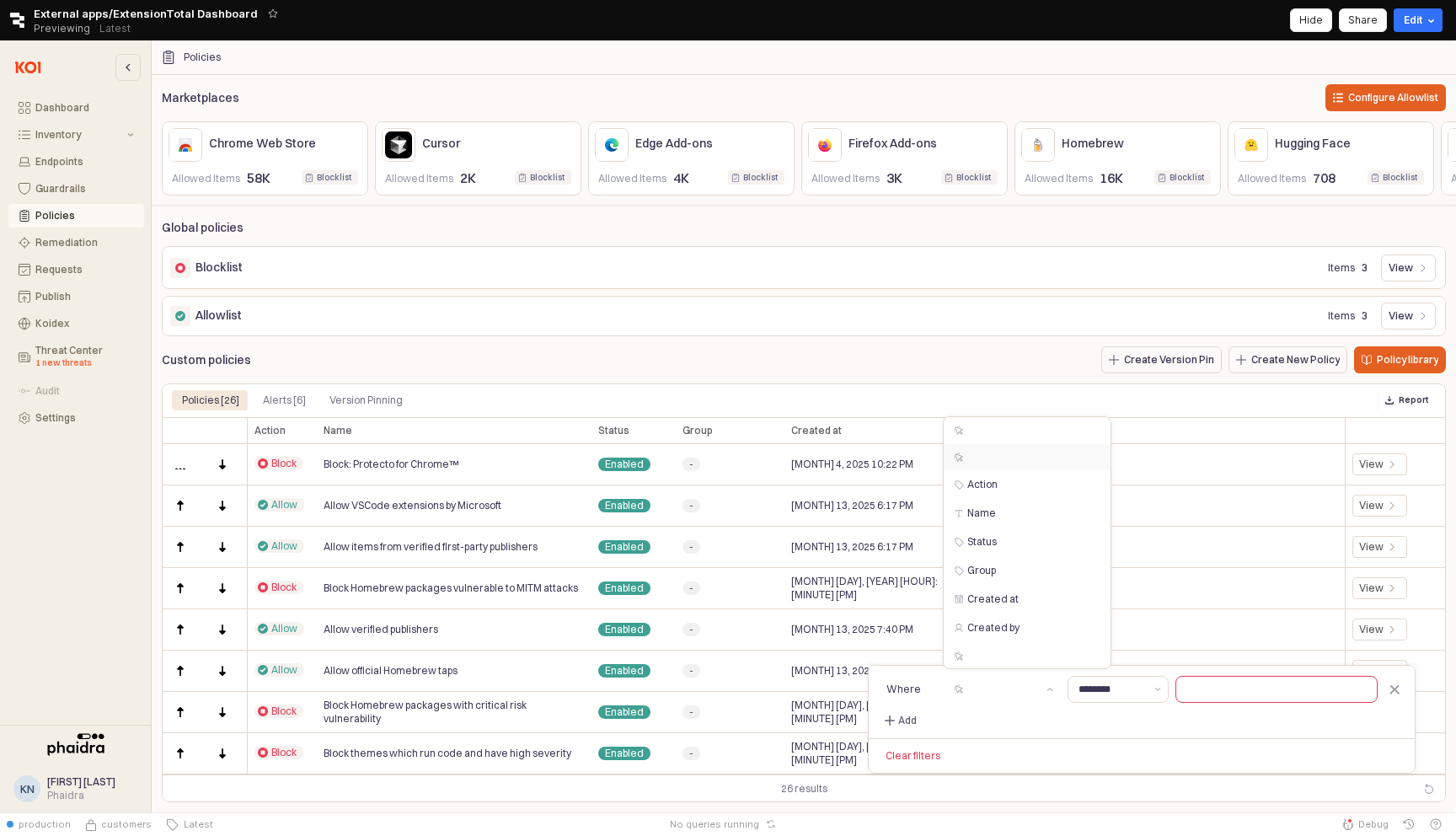 click at bounding box center [1022, 457] 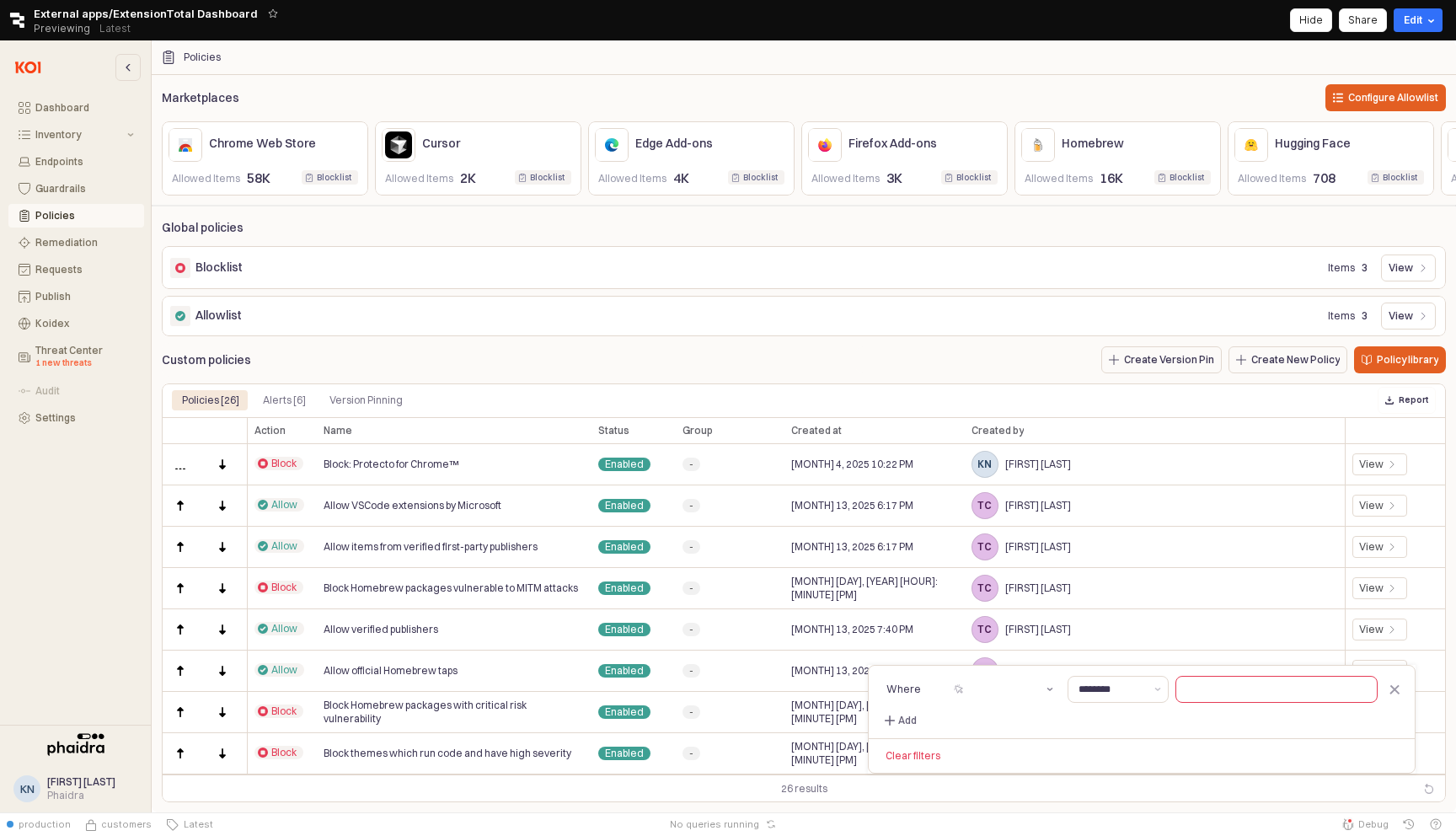 click at bounding box center [1050, 689] 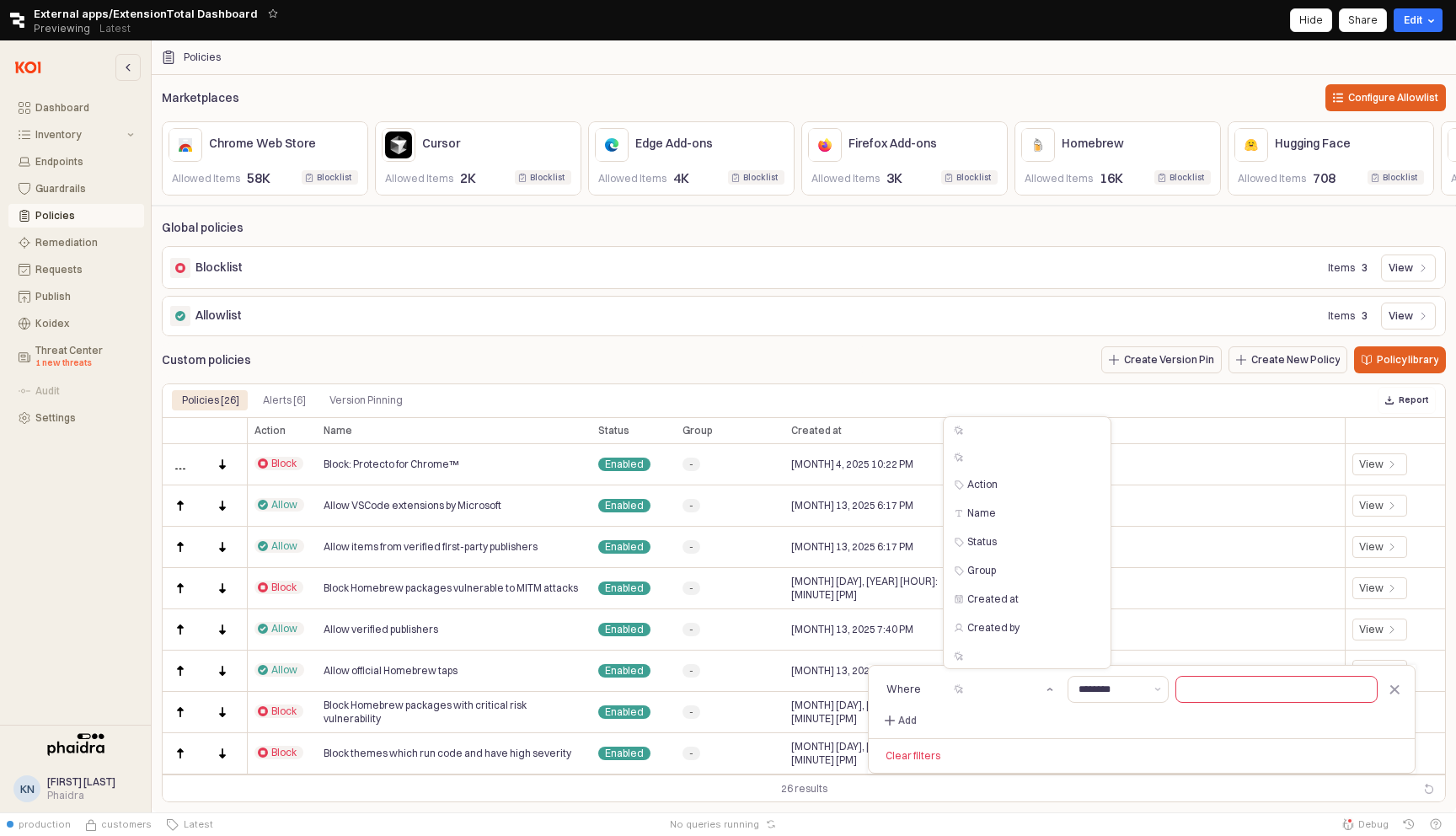 click 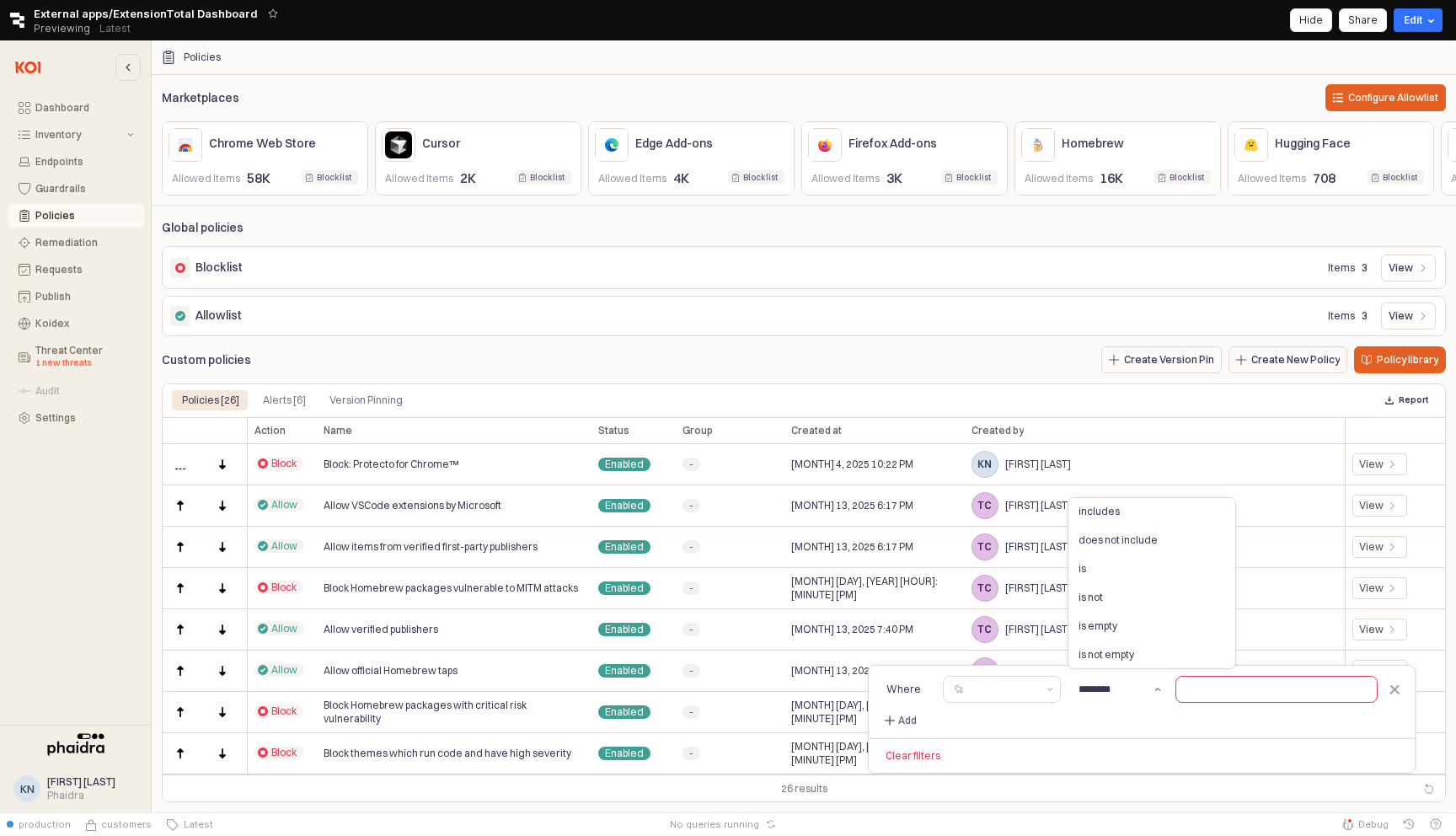 click at bounding box center [1158, 689] 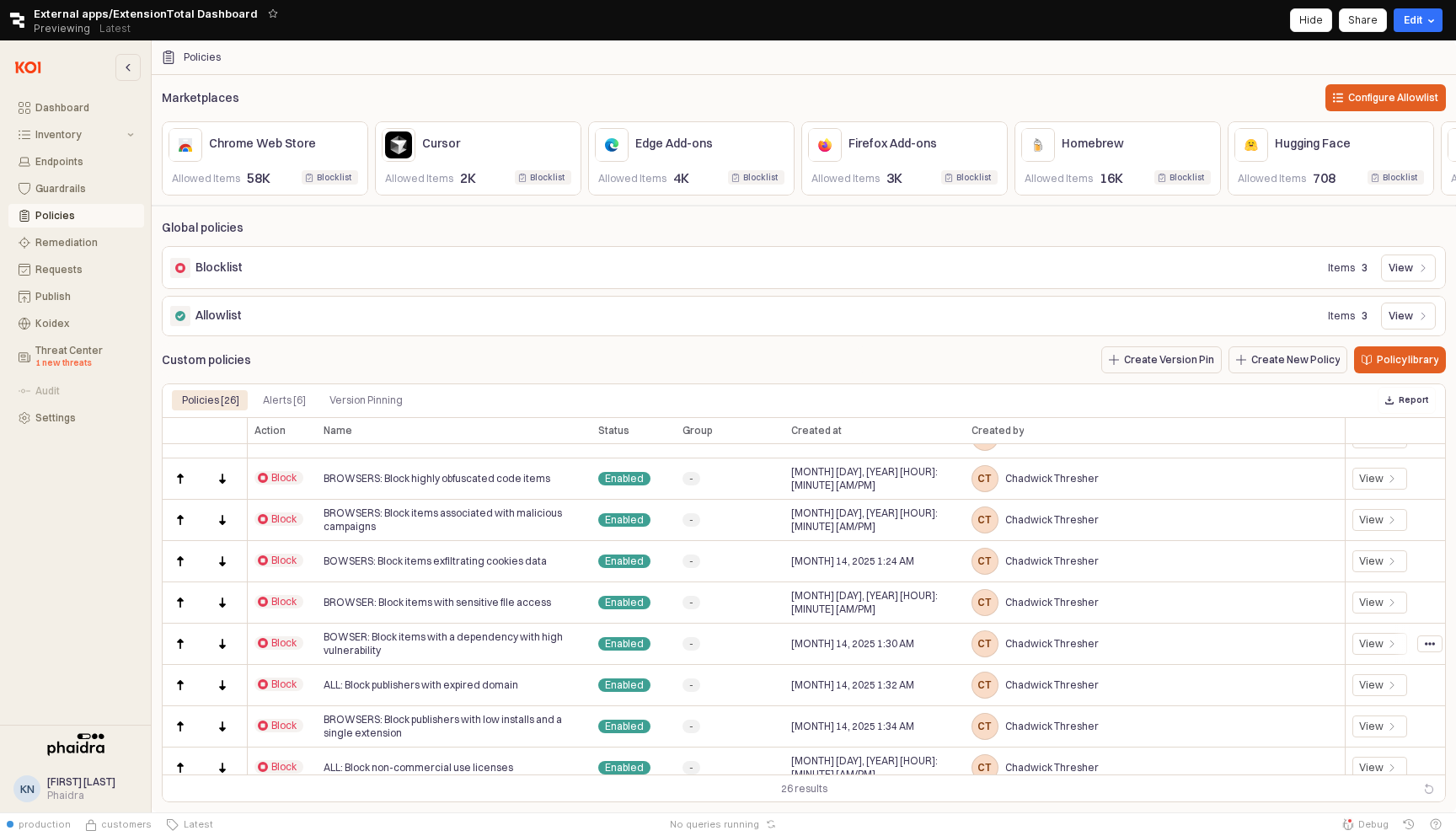 scroll, scrollTop: 0, scrollLeft: 0, axis: both 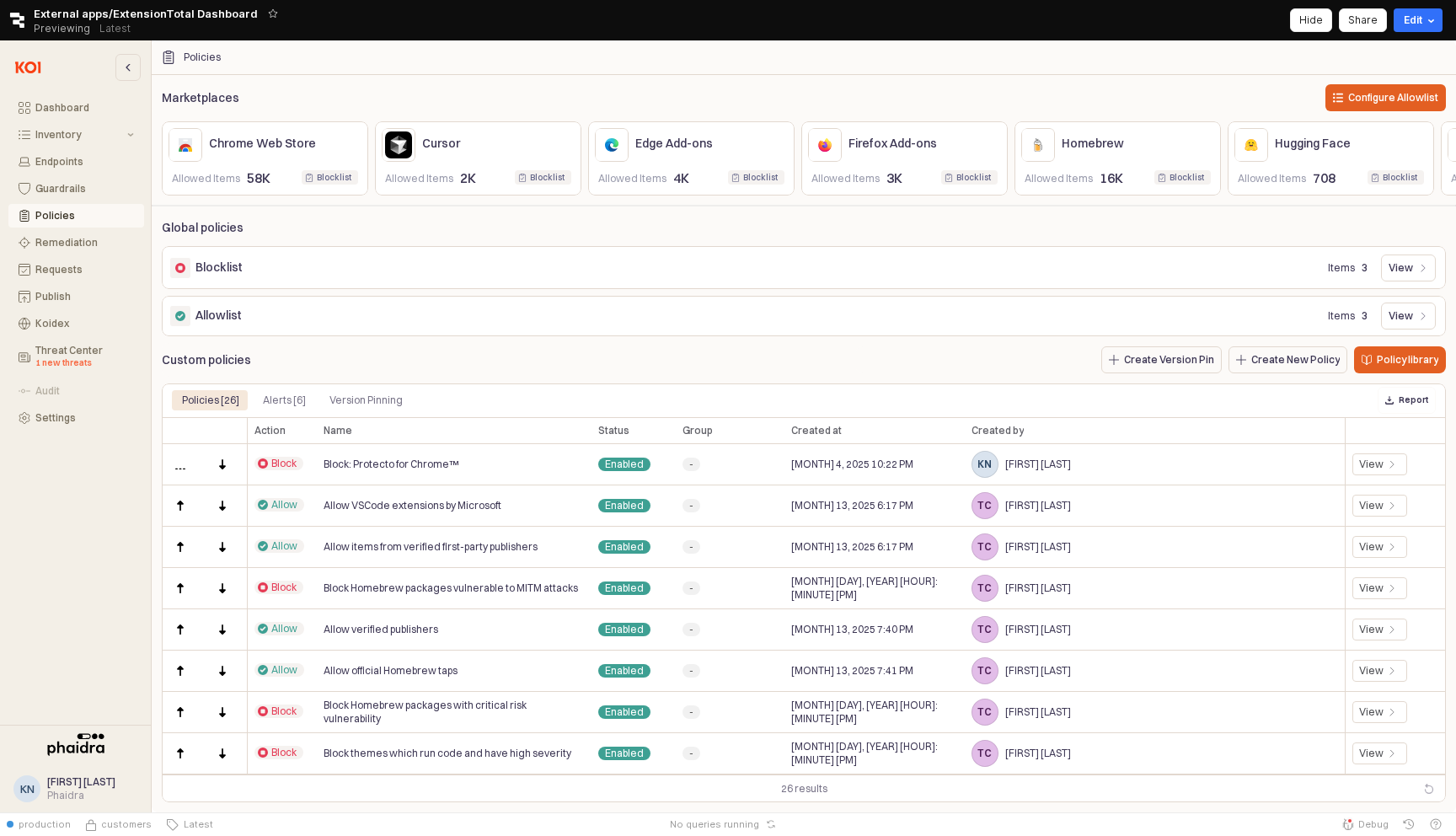 click at bounding box center [1133, 789] 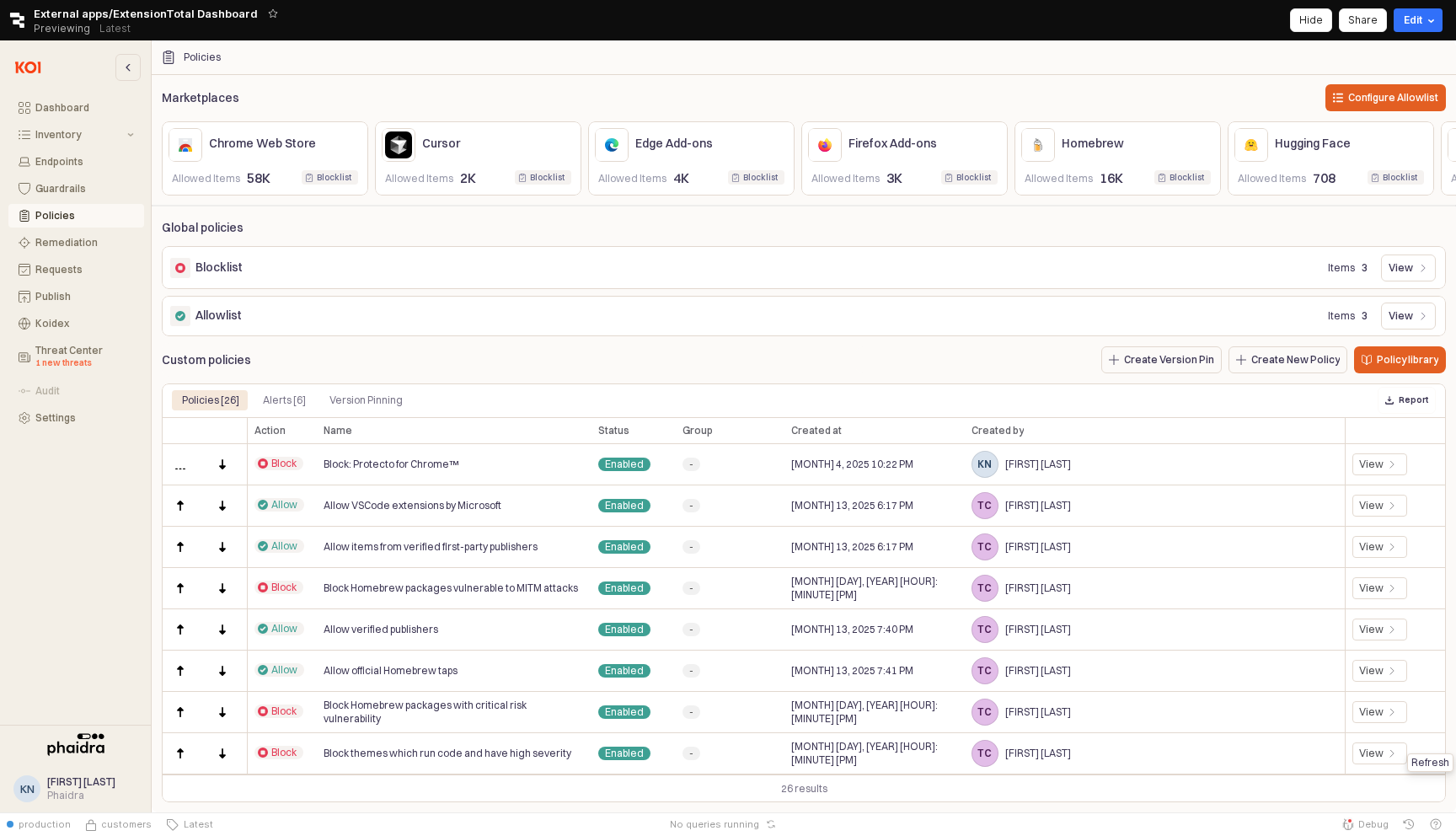 click 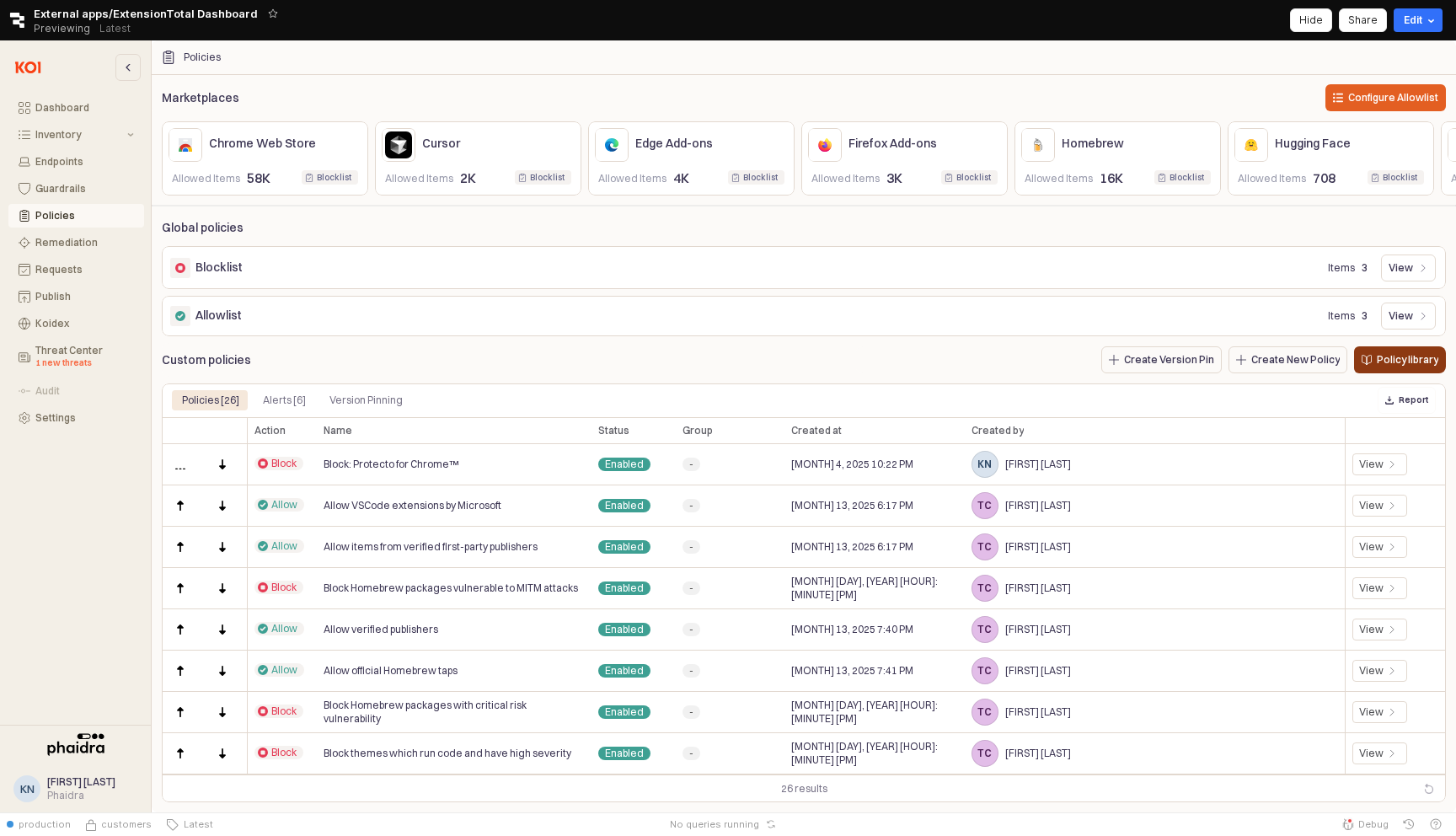 click on "Policy library" at bounding box center (1407, 360) 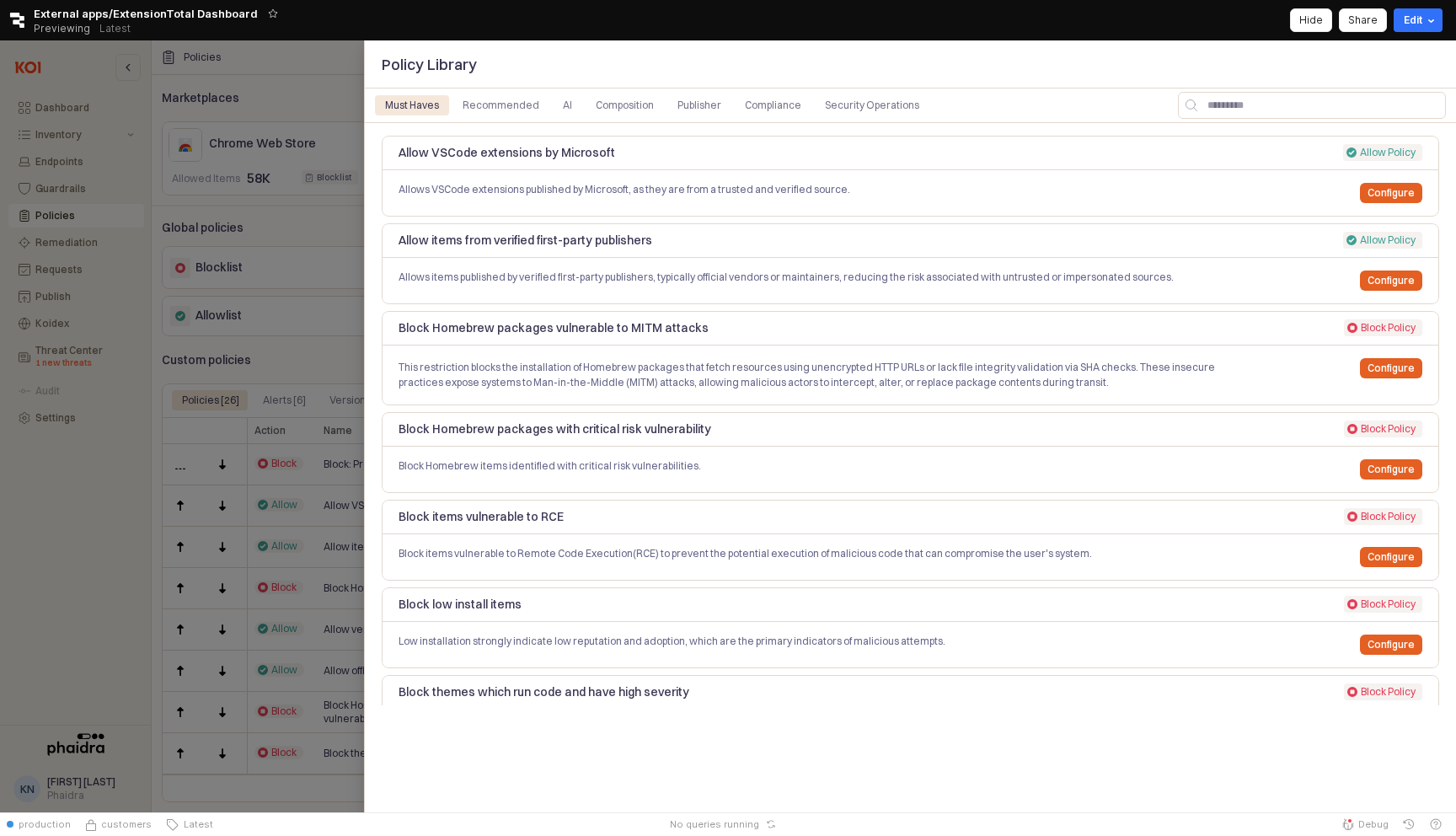 click at bounding box center (728, 426) 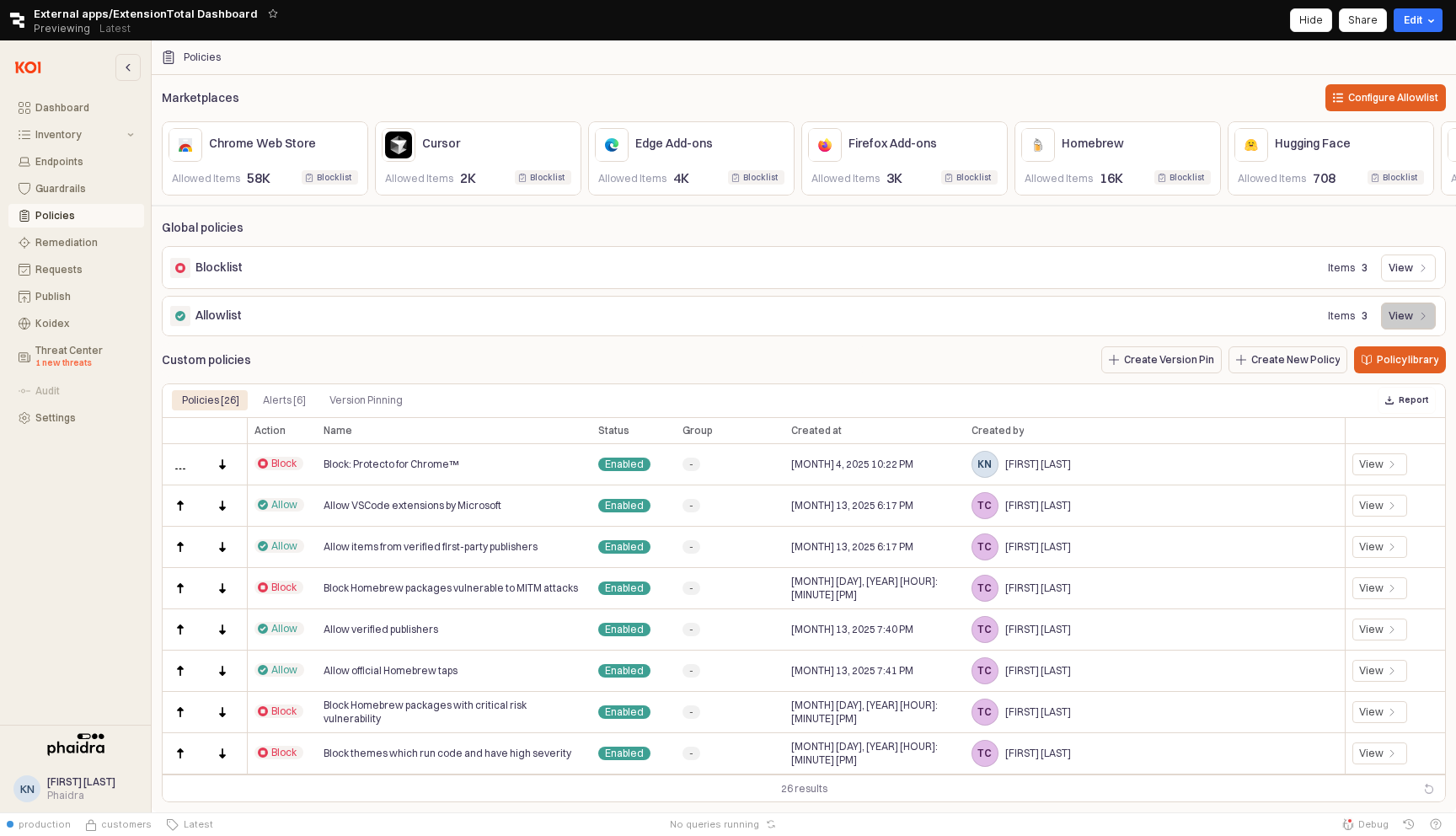 click 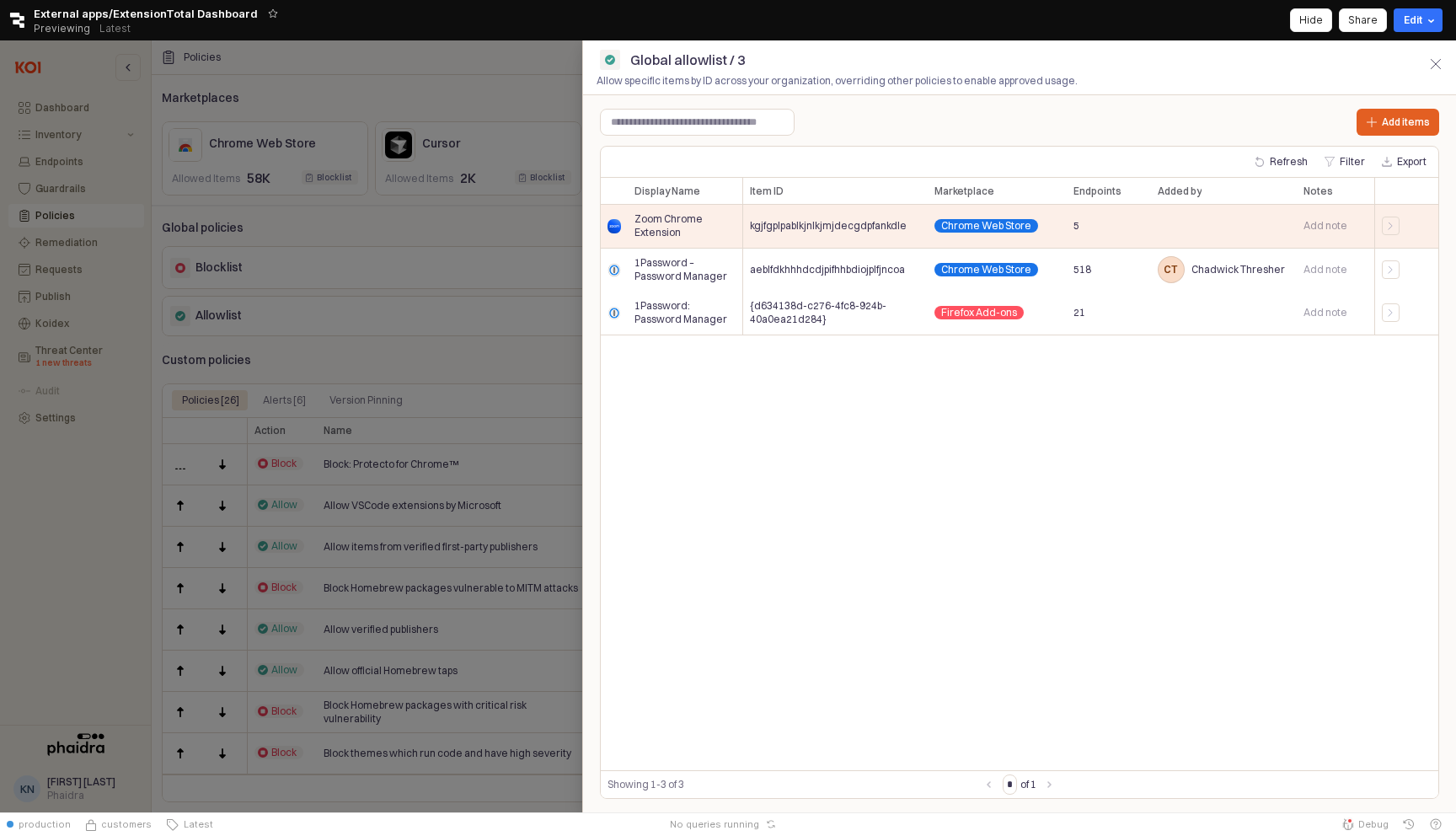 click at bounding box center [728, 426] 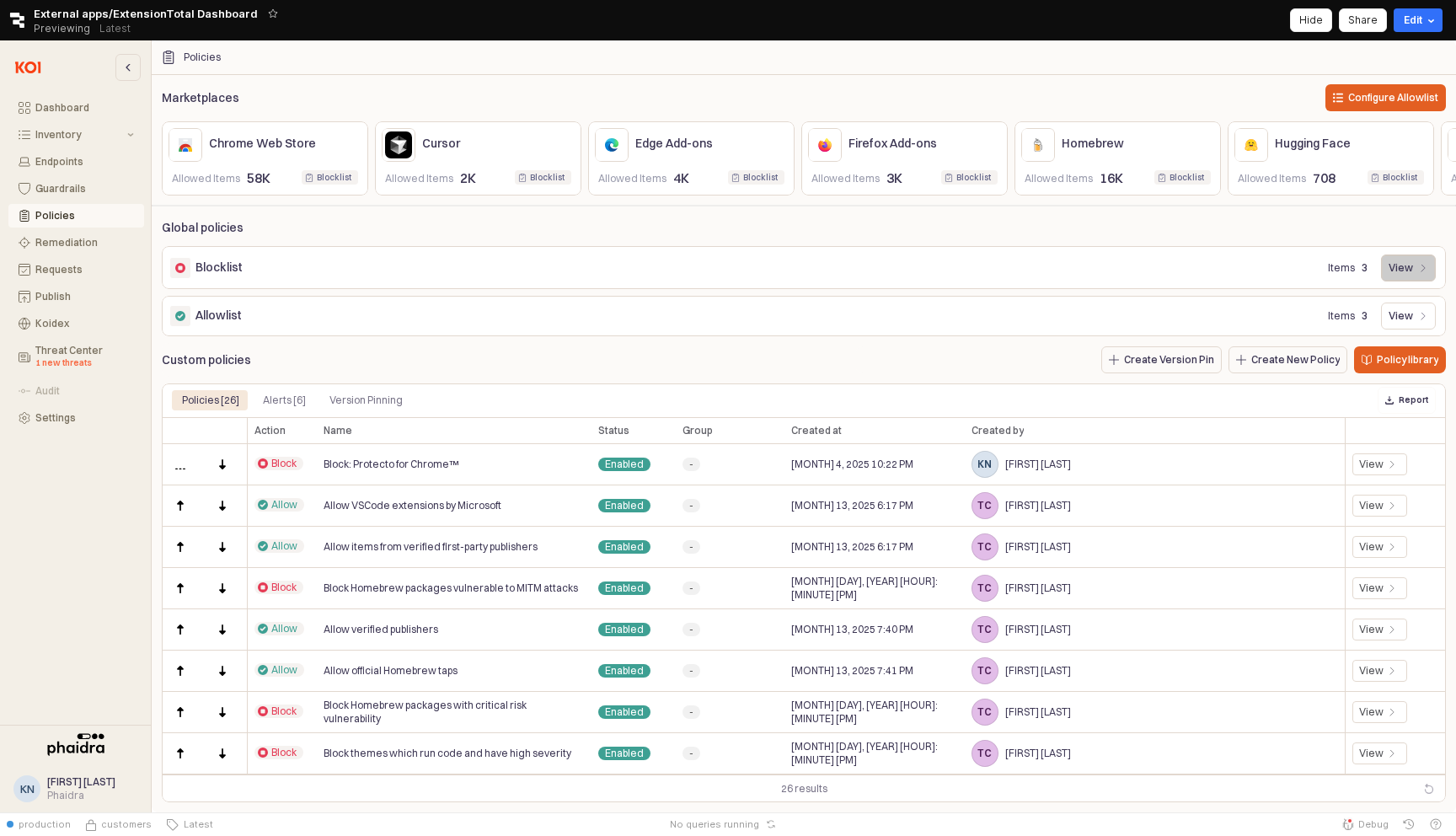 click on "View" at bounding box center [1408, 268] 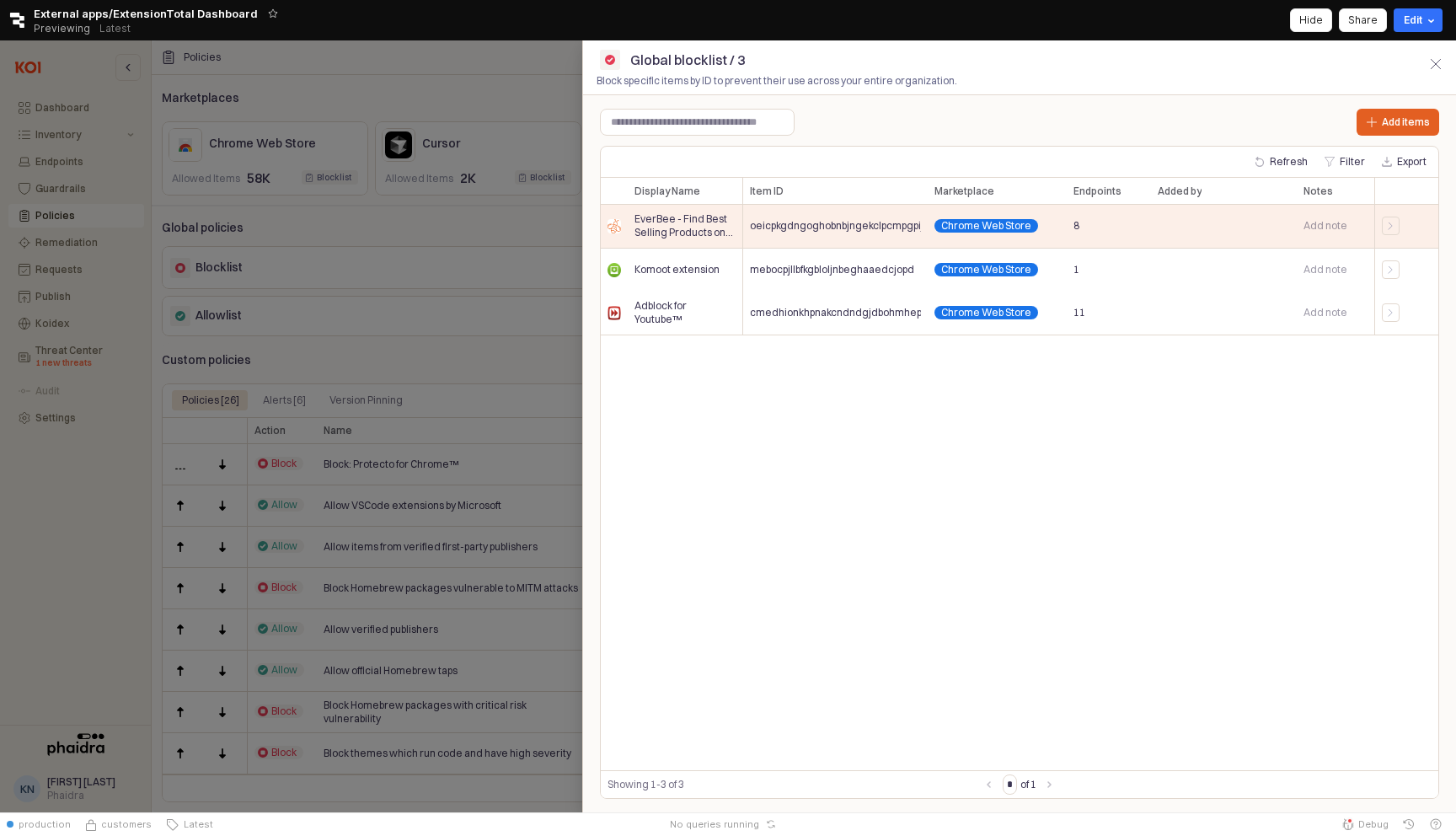 click at bounding box center (728, 426) 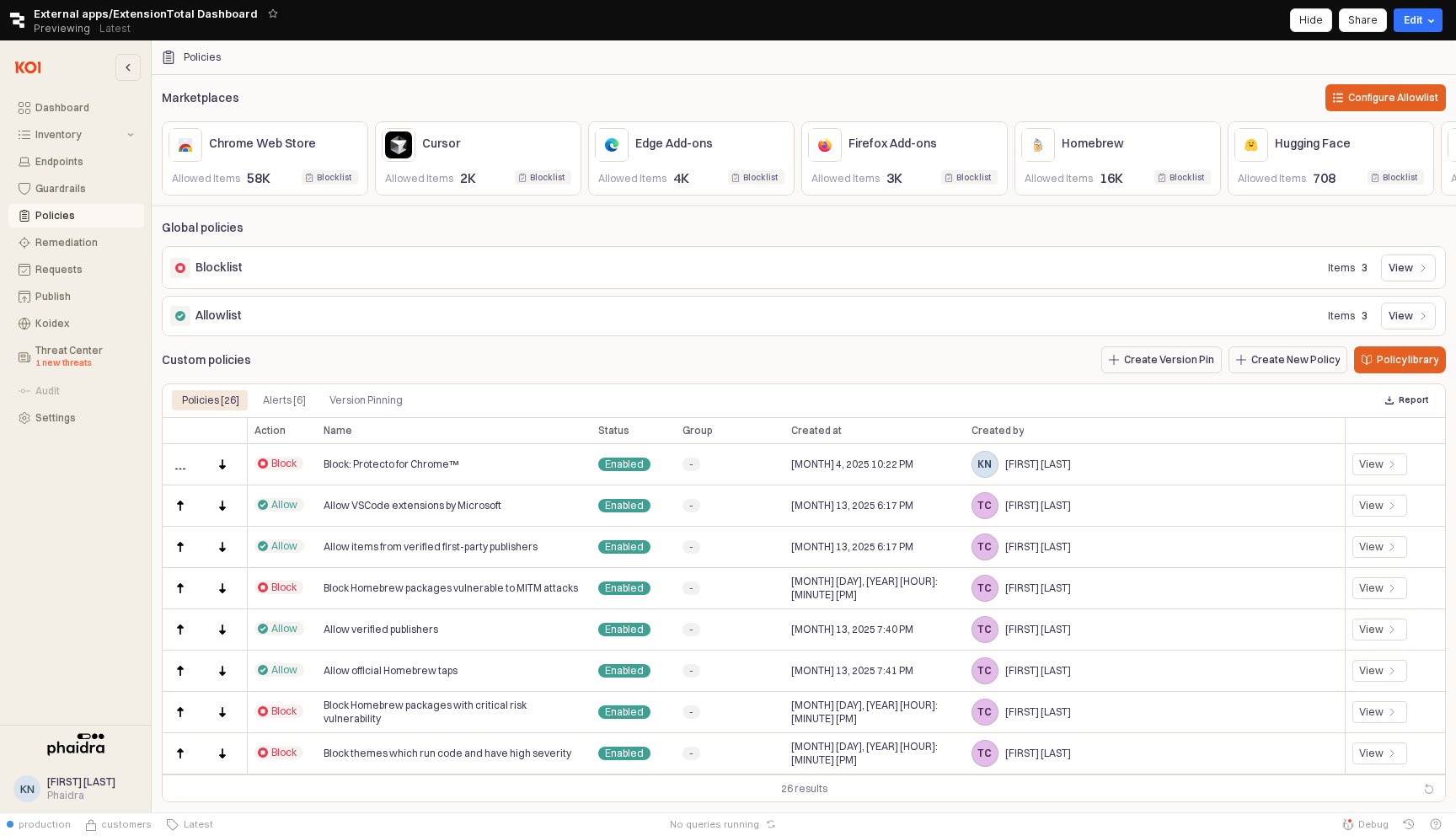 scroll, scrollTop: 743, scrollLeft: 0, axis: vertical 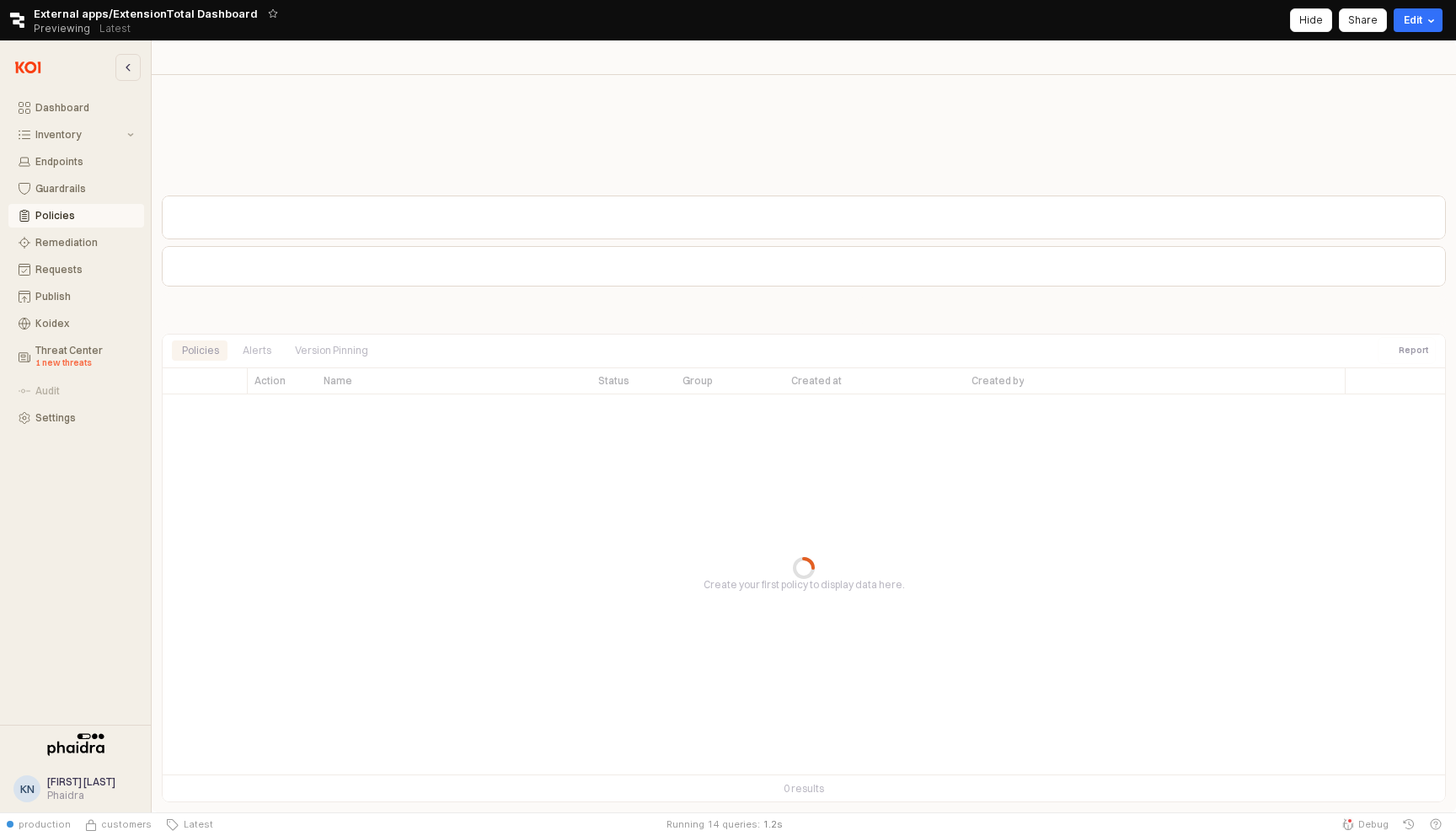 click on "Hide" at bounding box center (1311, 20) 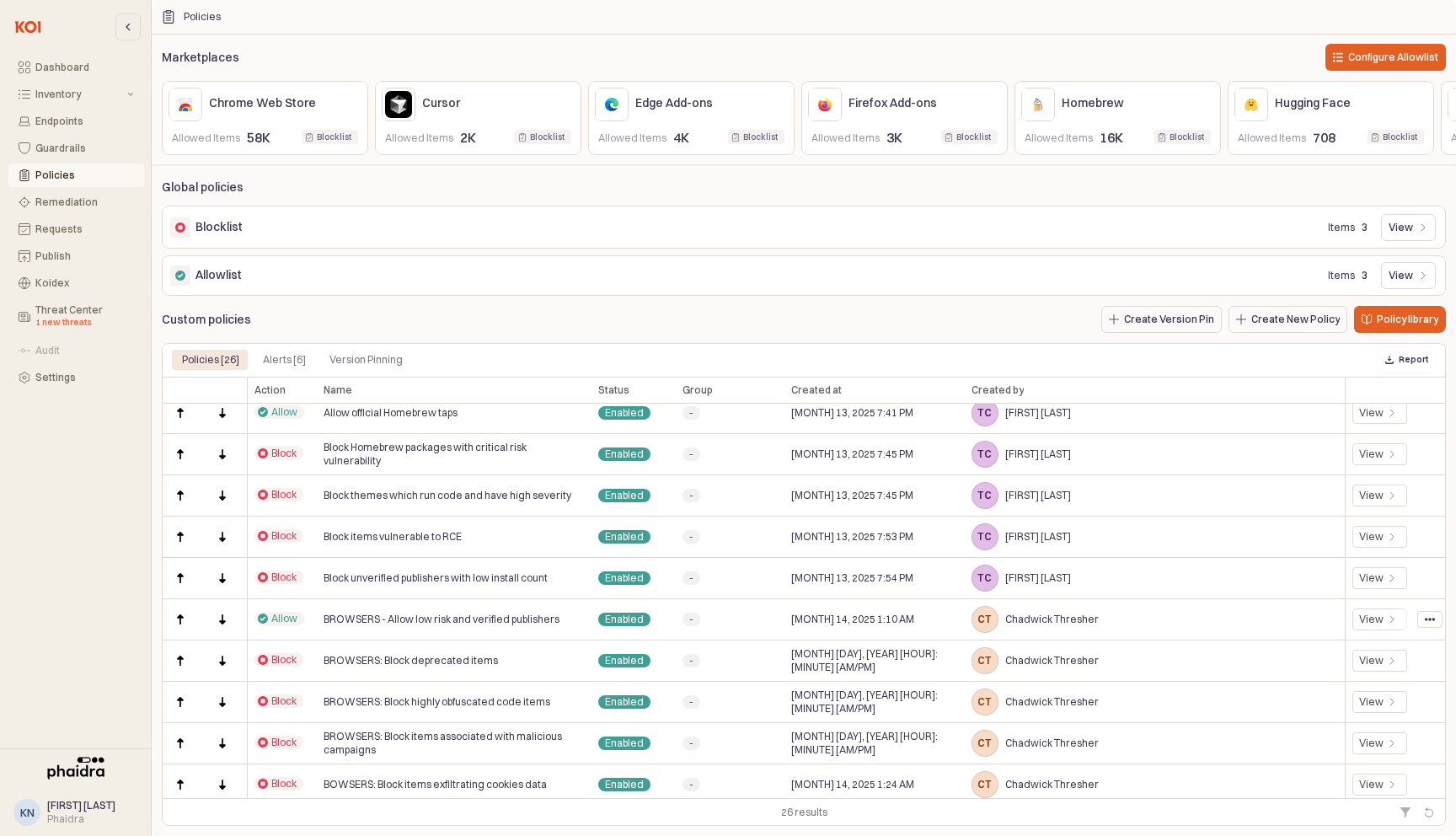 scroll, scrollTop: 223, scrollLeft: 0, axis: vertical 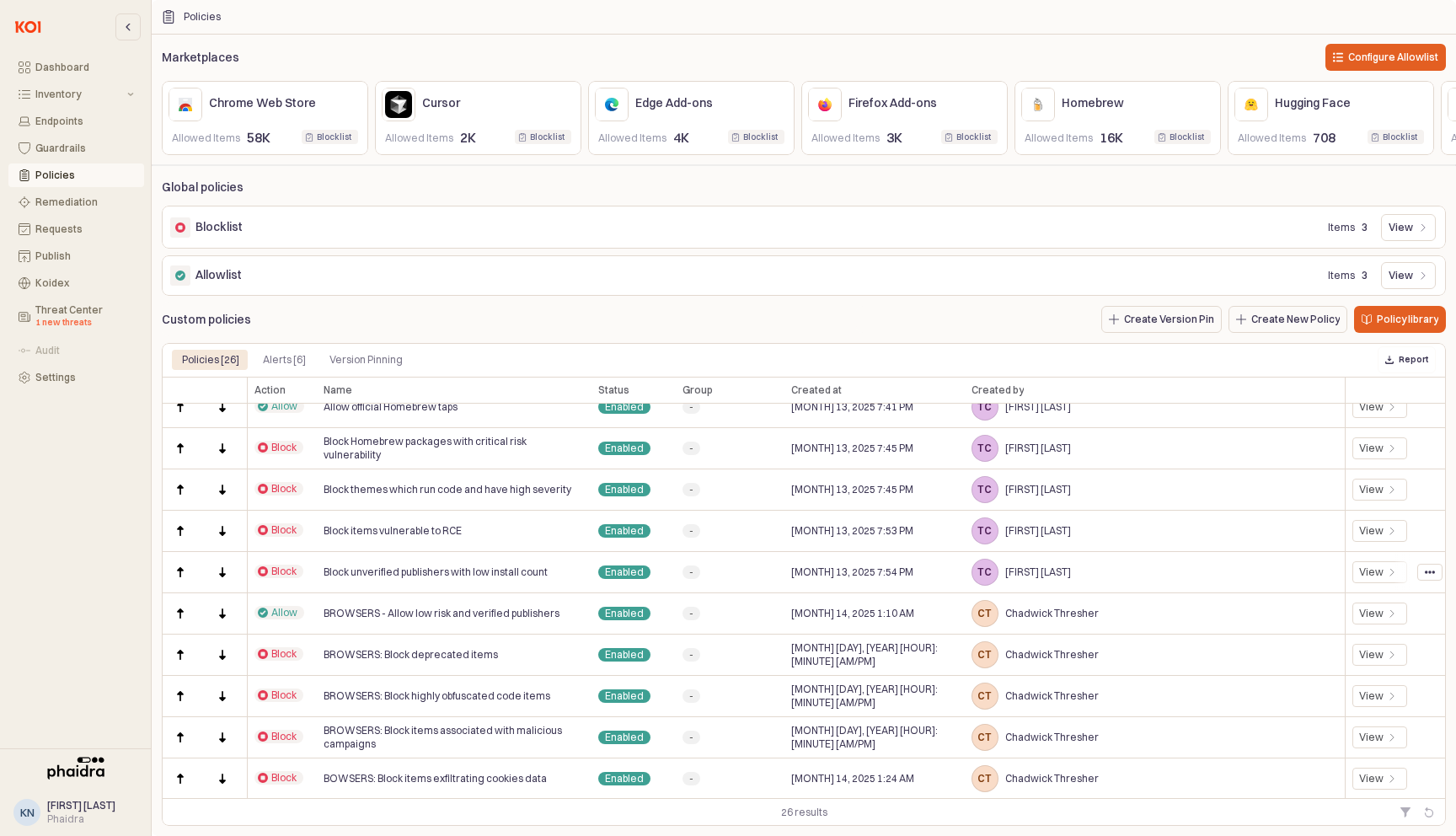 type 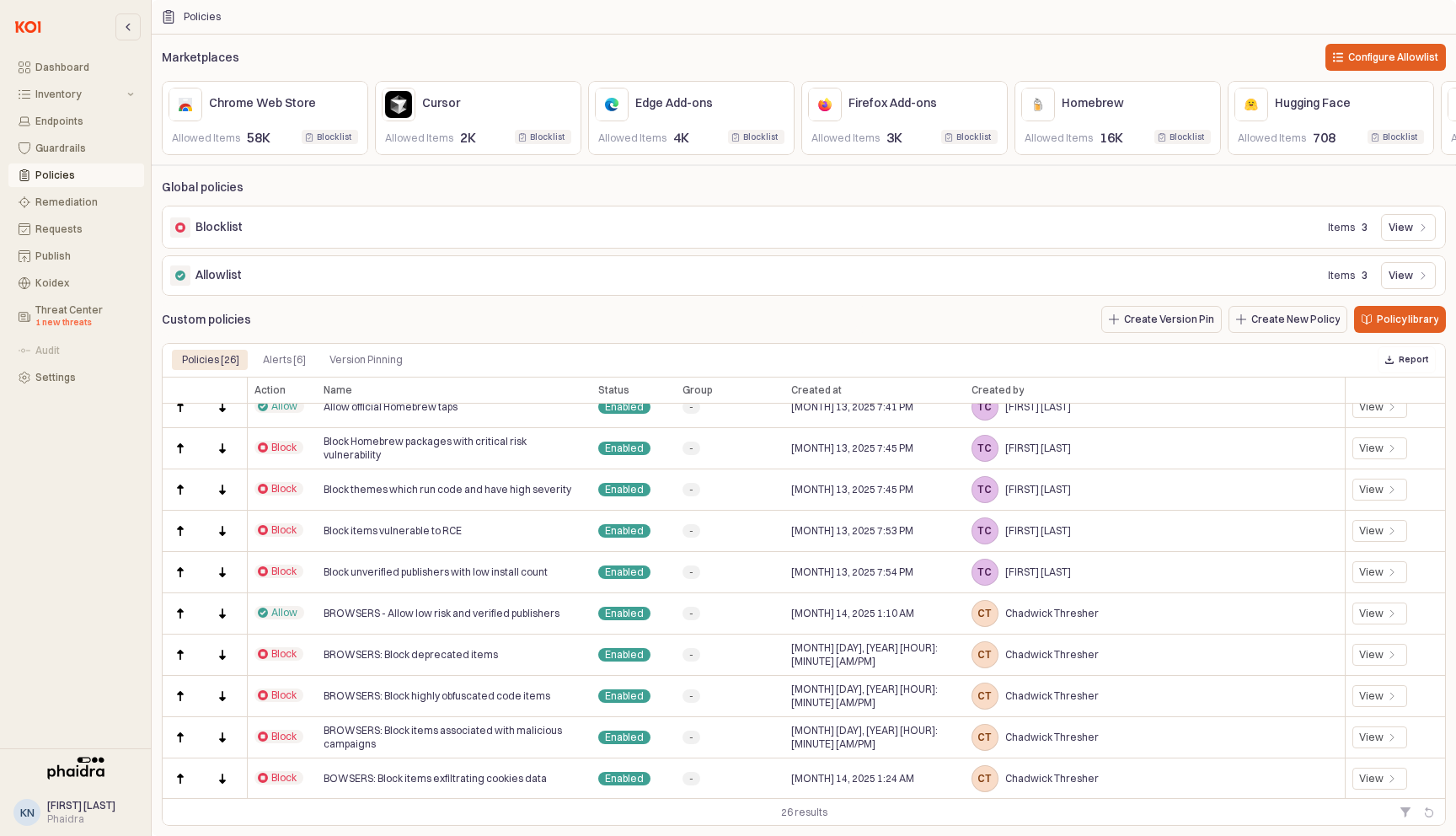 click 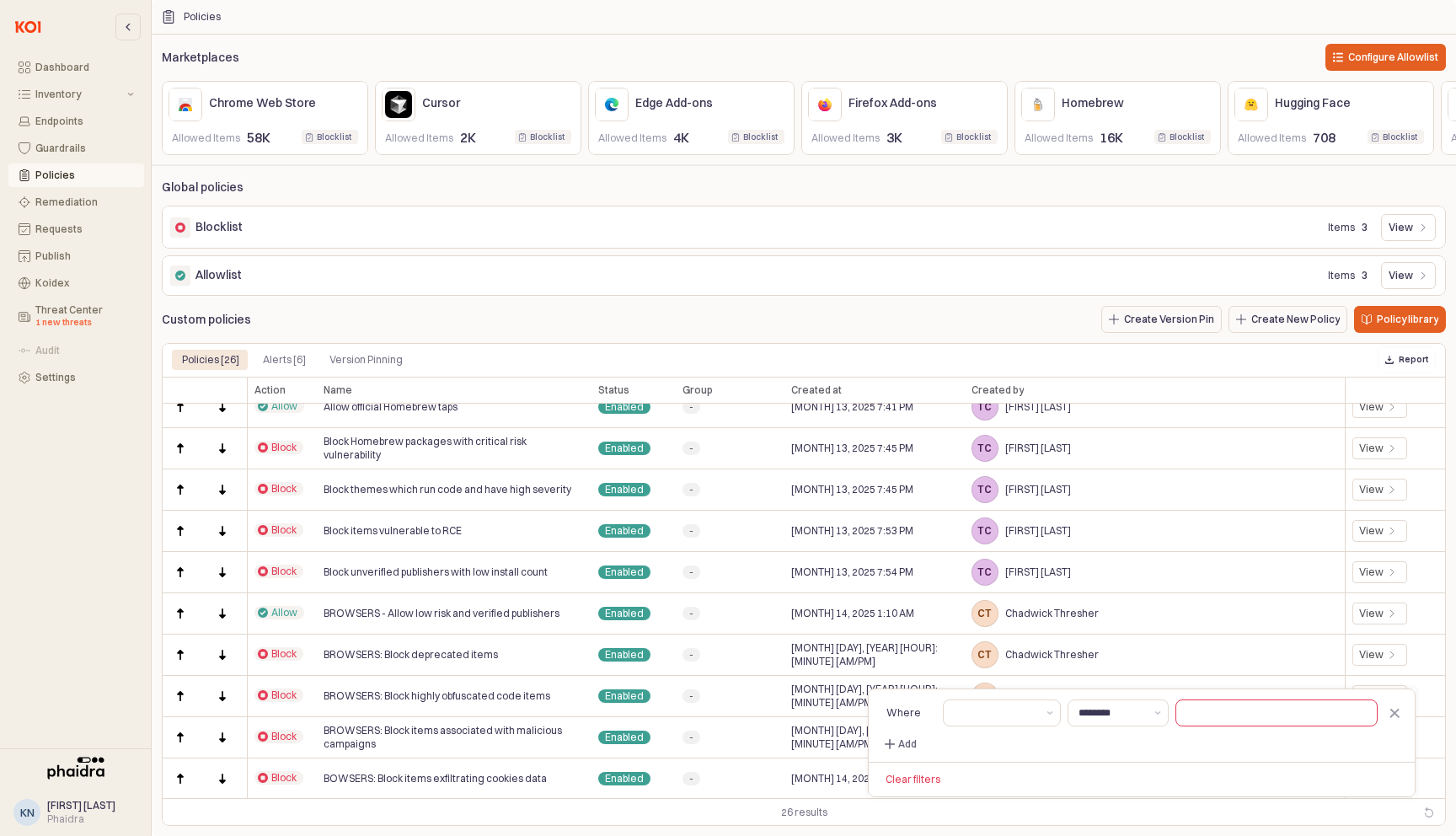 scroll, scrollTop: 0, scrollLeft: 0, axis: both 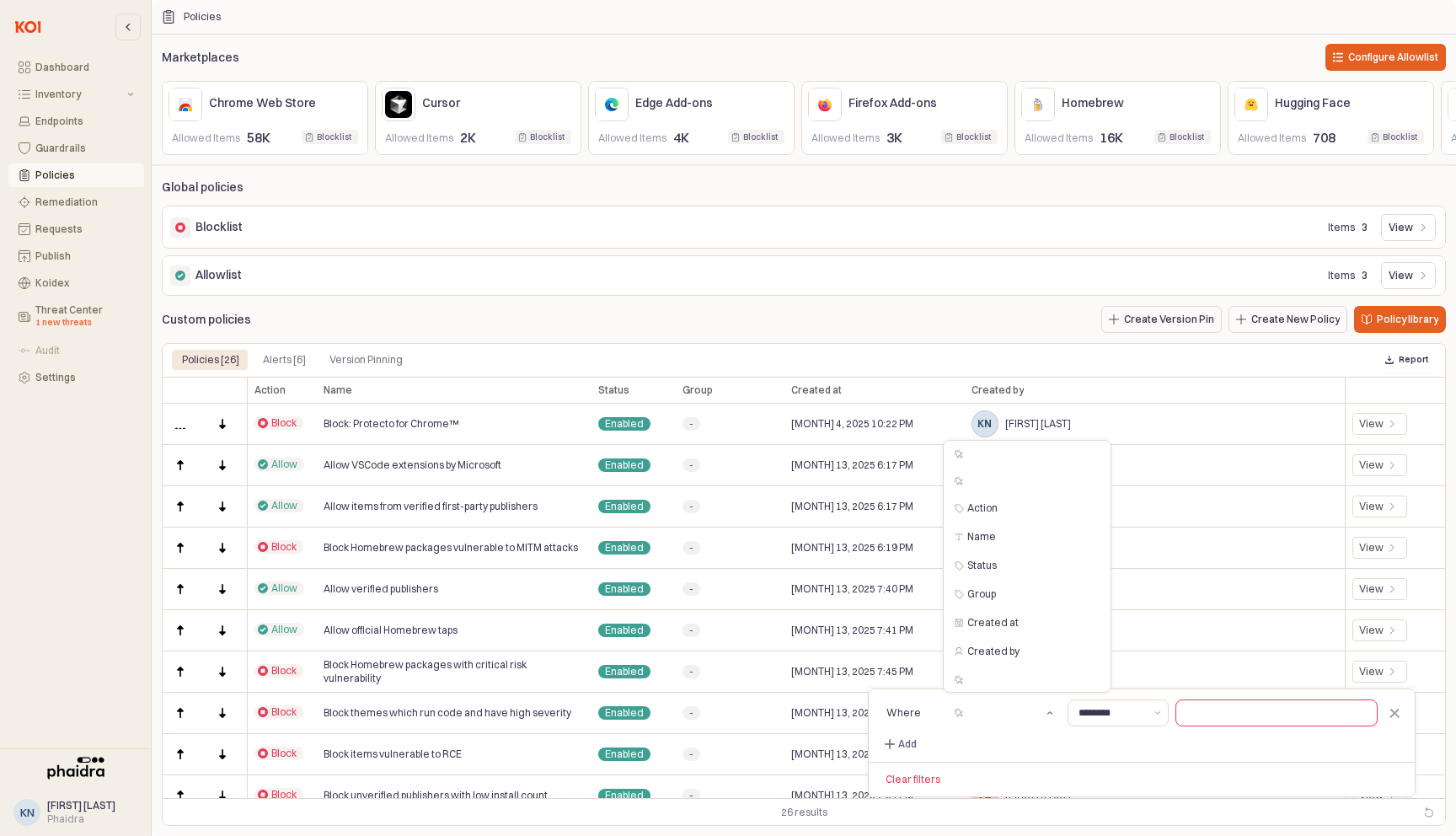 click at bounding box center (1050, 713) 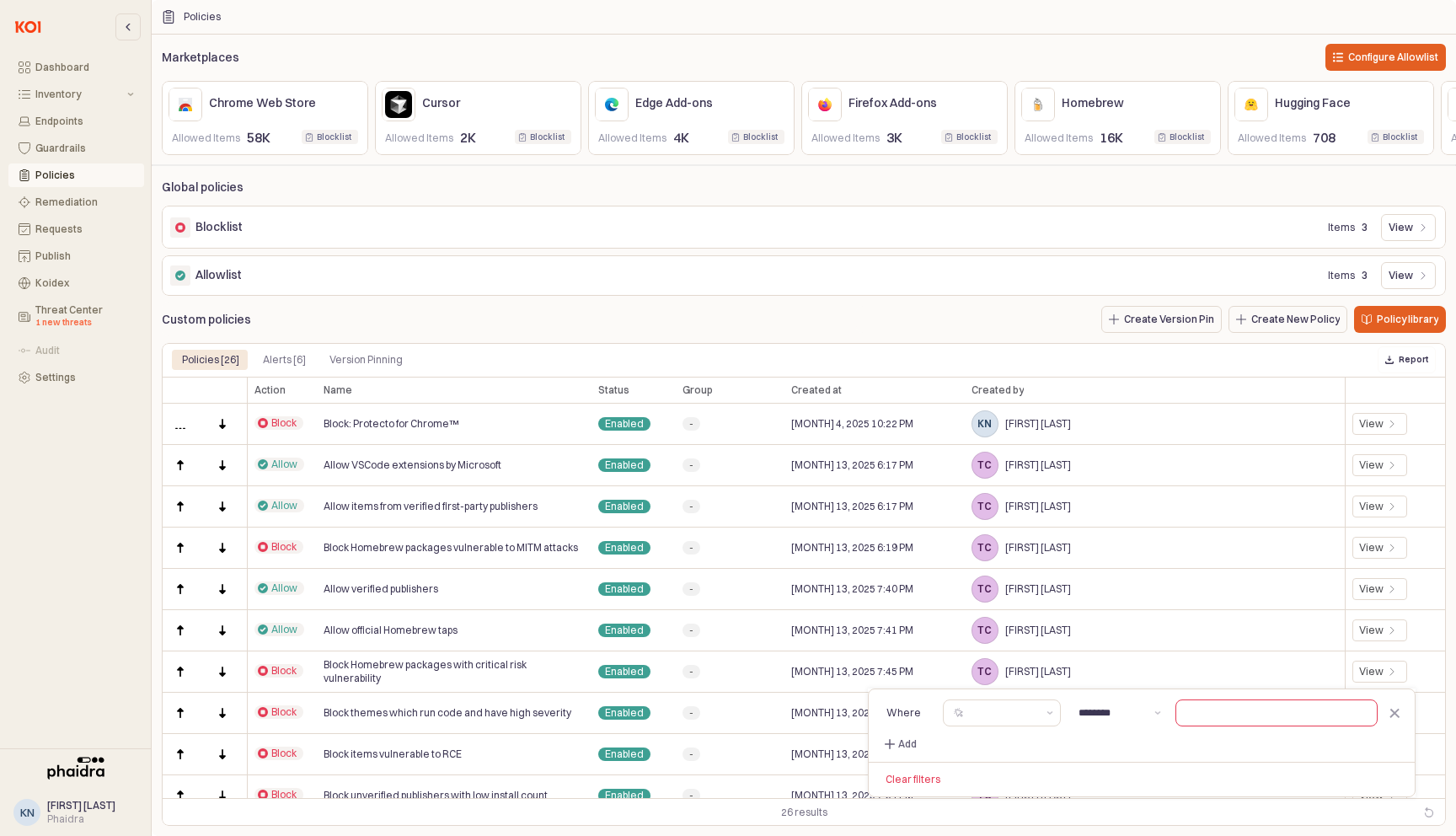 click on "********" at bounding box center [1111, 713] 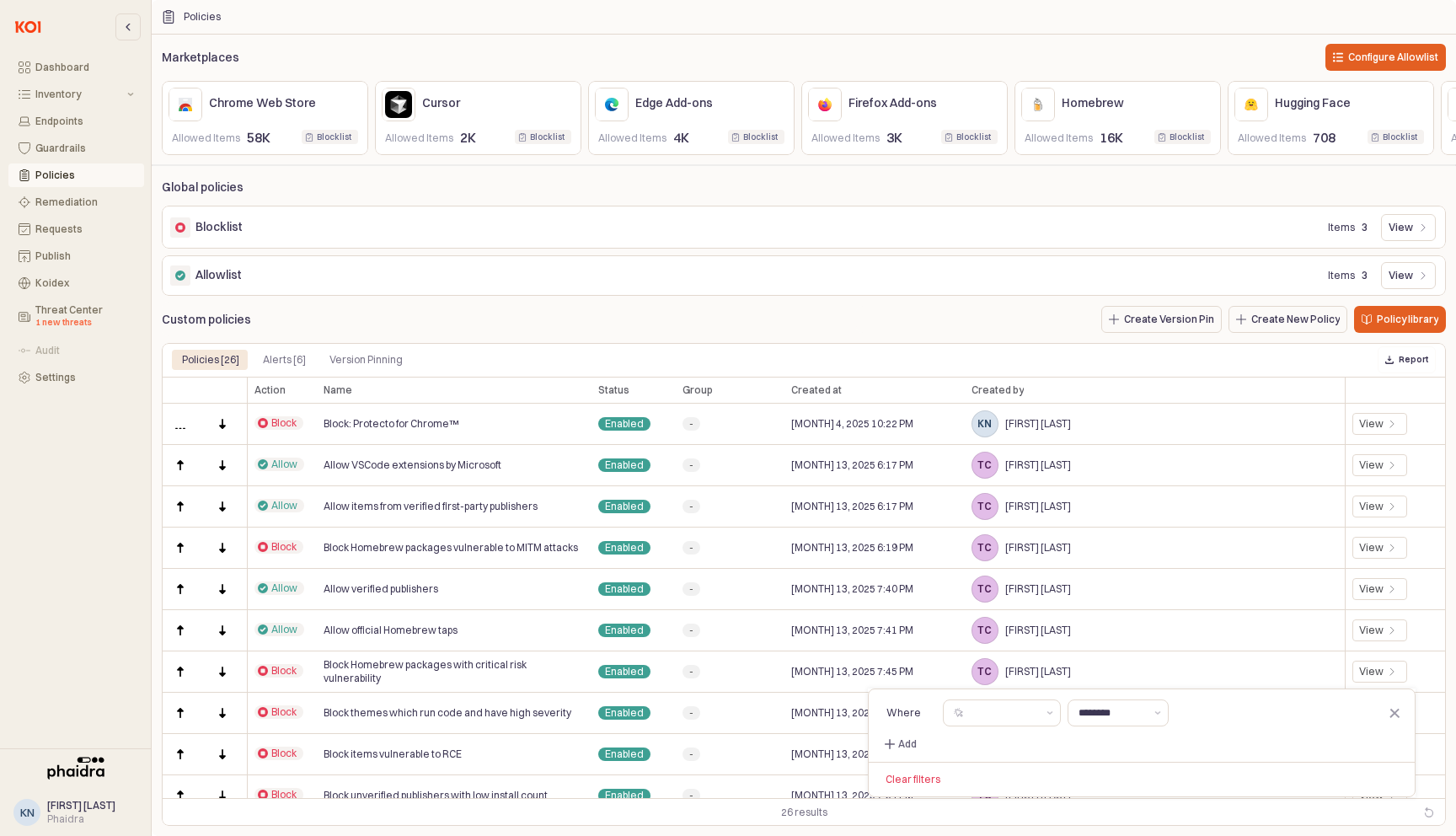 click at bounding box center [1277, 713] 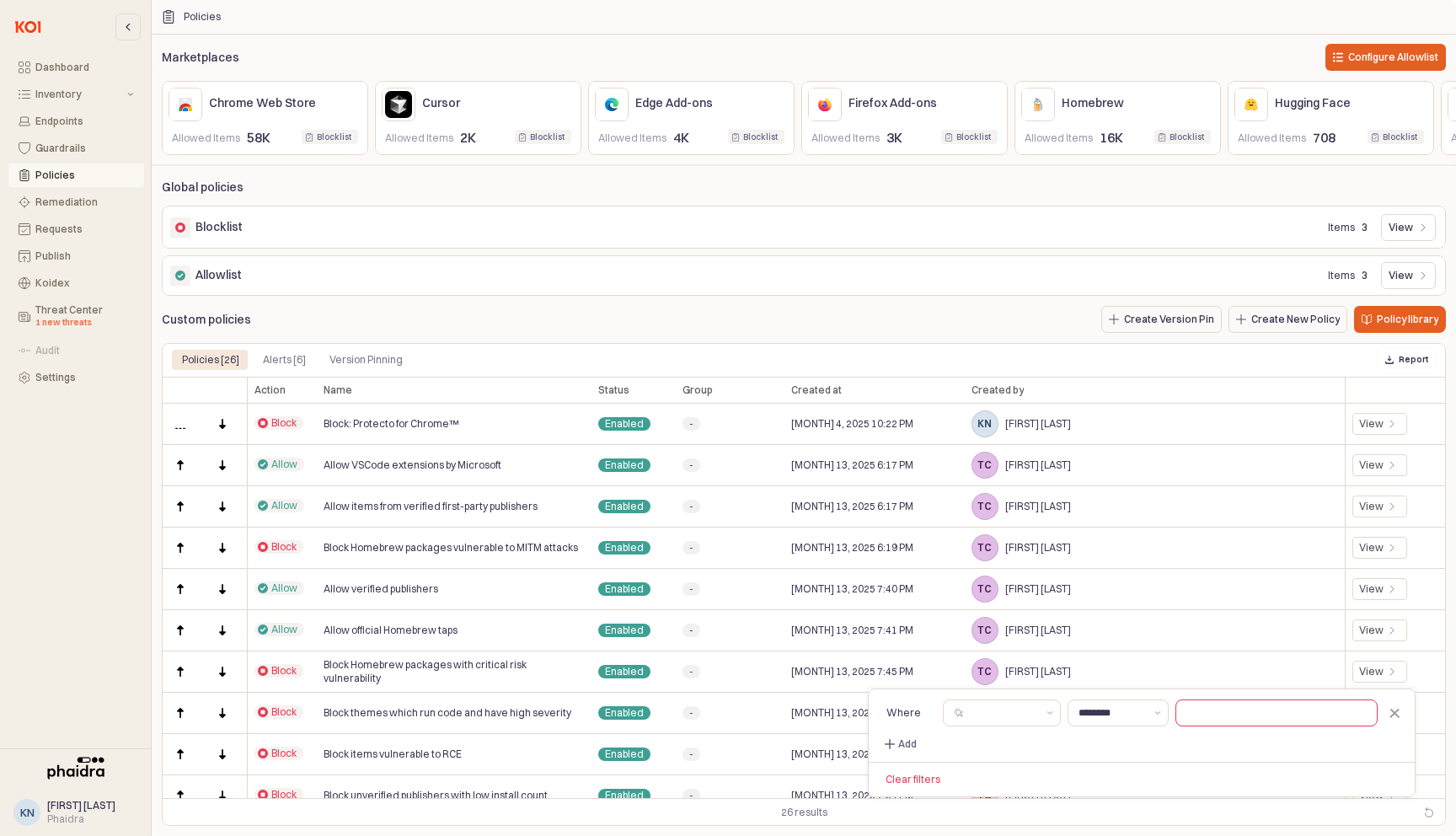 click on "Blocklist Items 3 View" at bounding box center [804, 227] 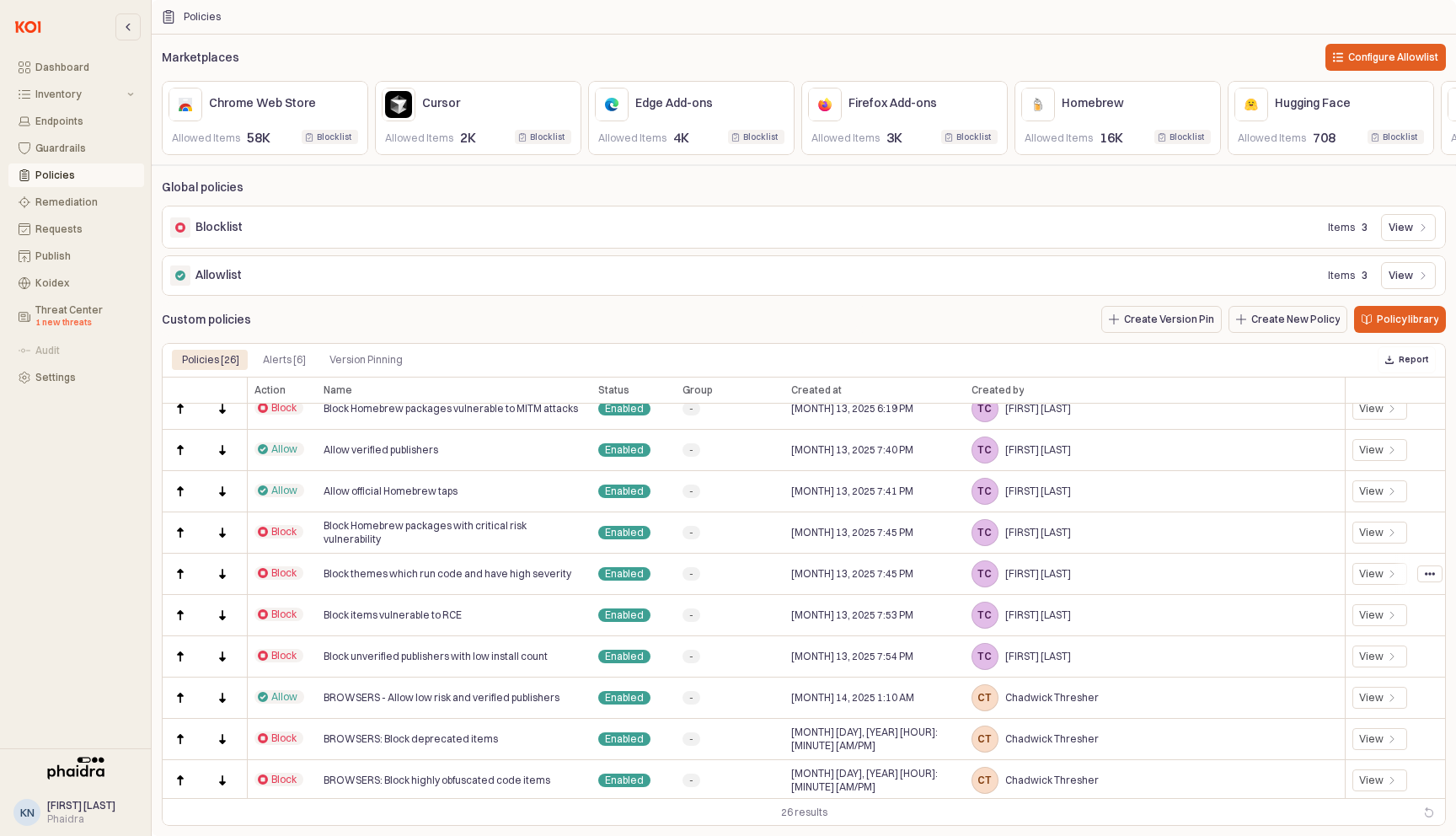scroll, scrollTop: 0, scrollLeft: 0, axis: both 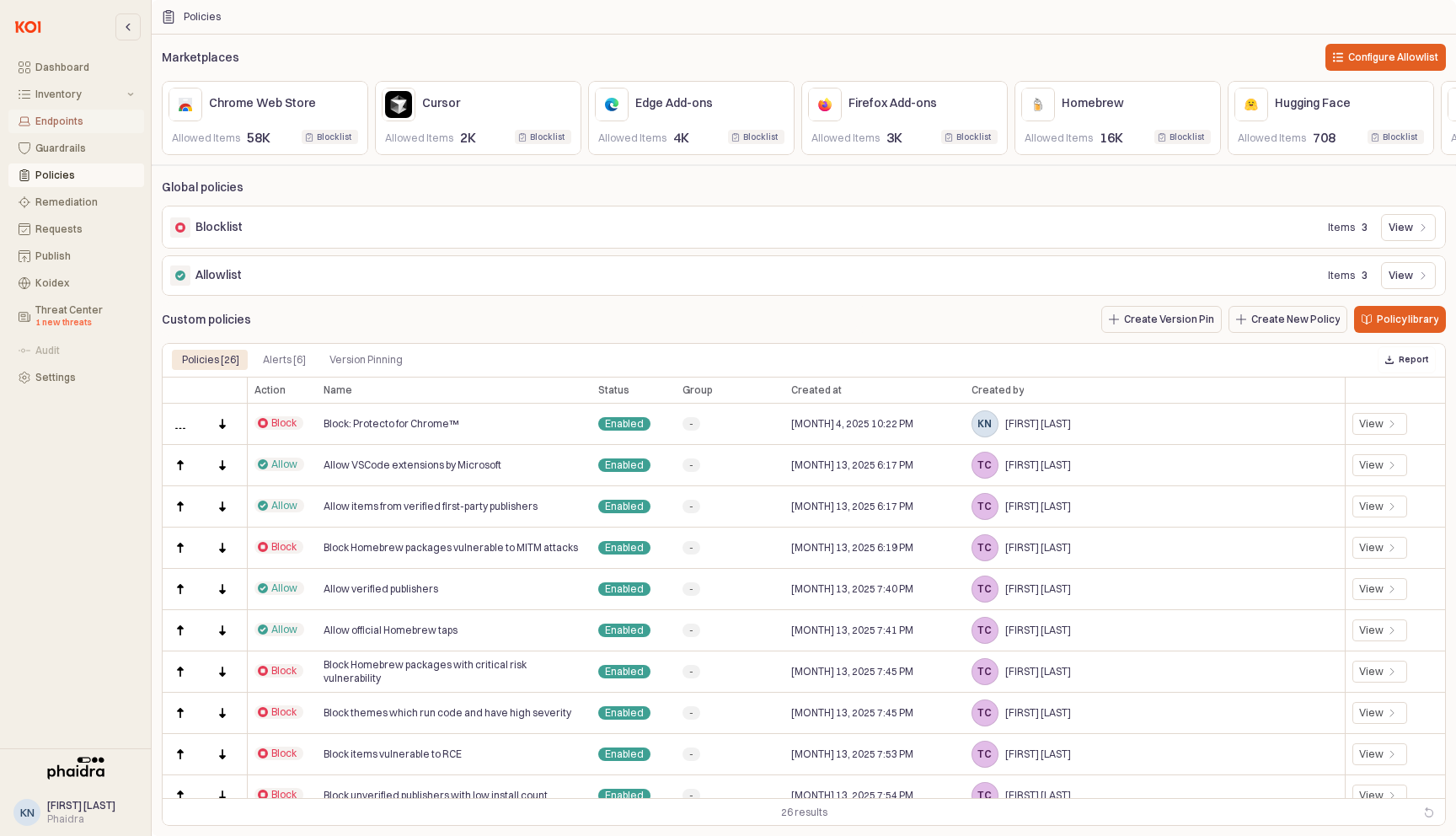 click on "Endpoints" at bounding box center (84, 121) 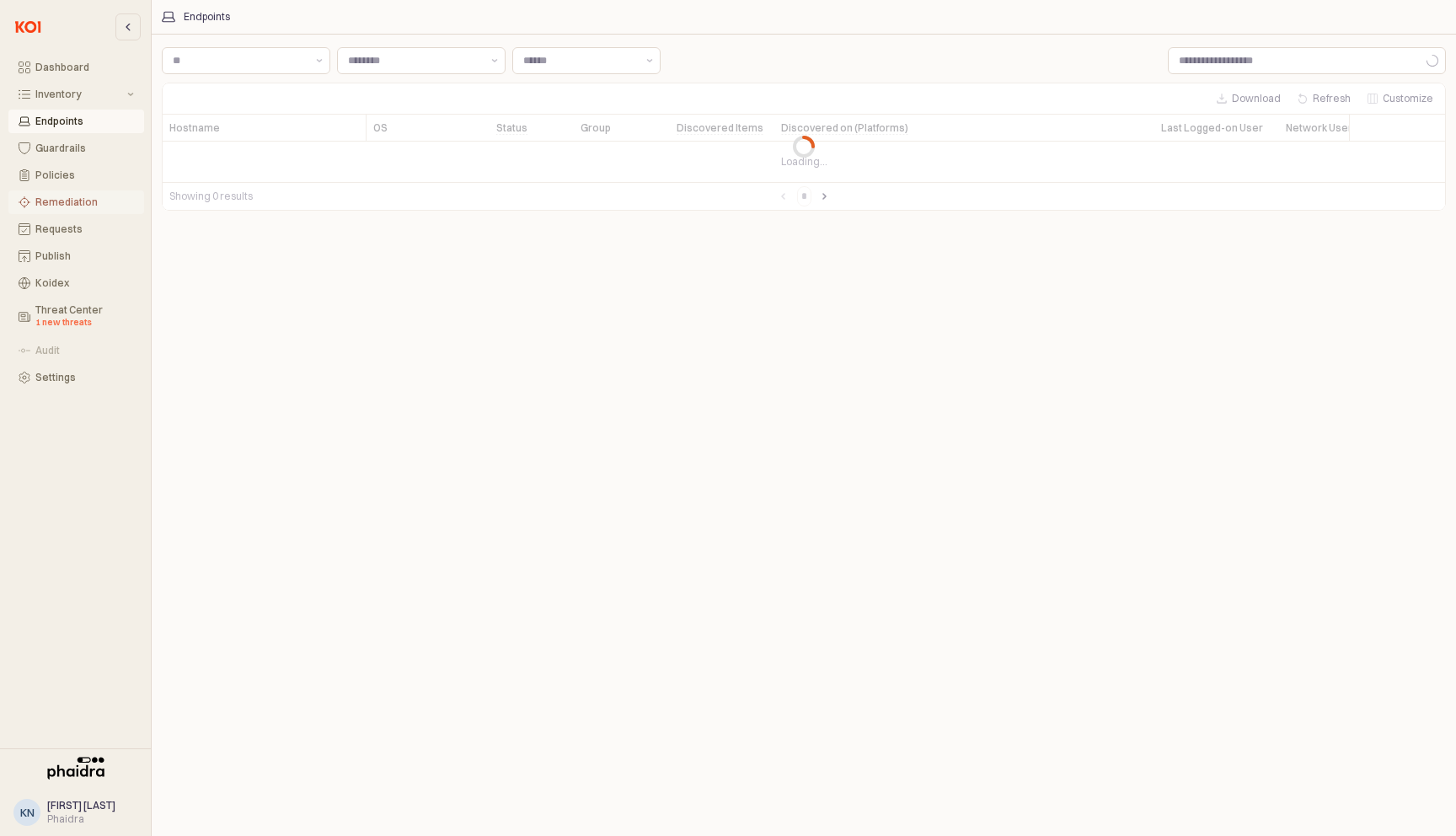 click on "Remediation" at bounding box center (76, 202) 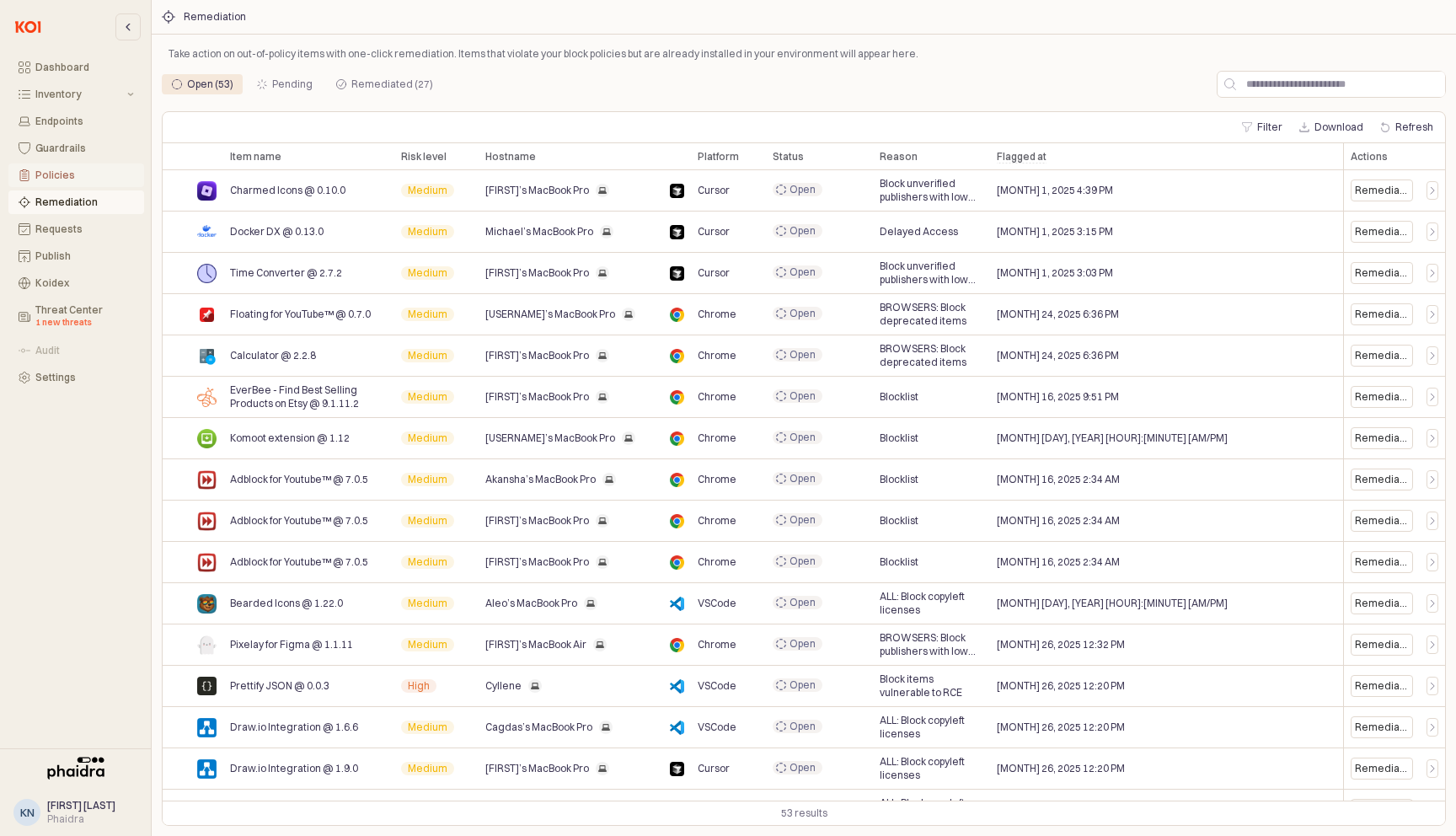 click on "Policies" at bounding box center (84, 175) 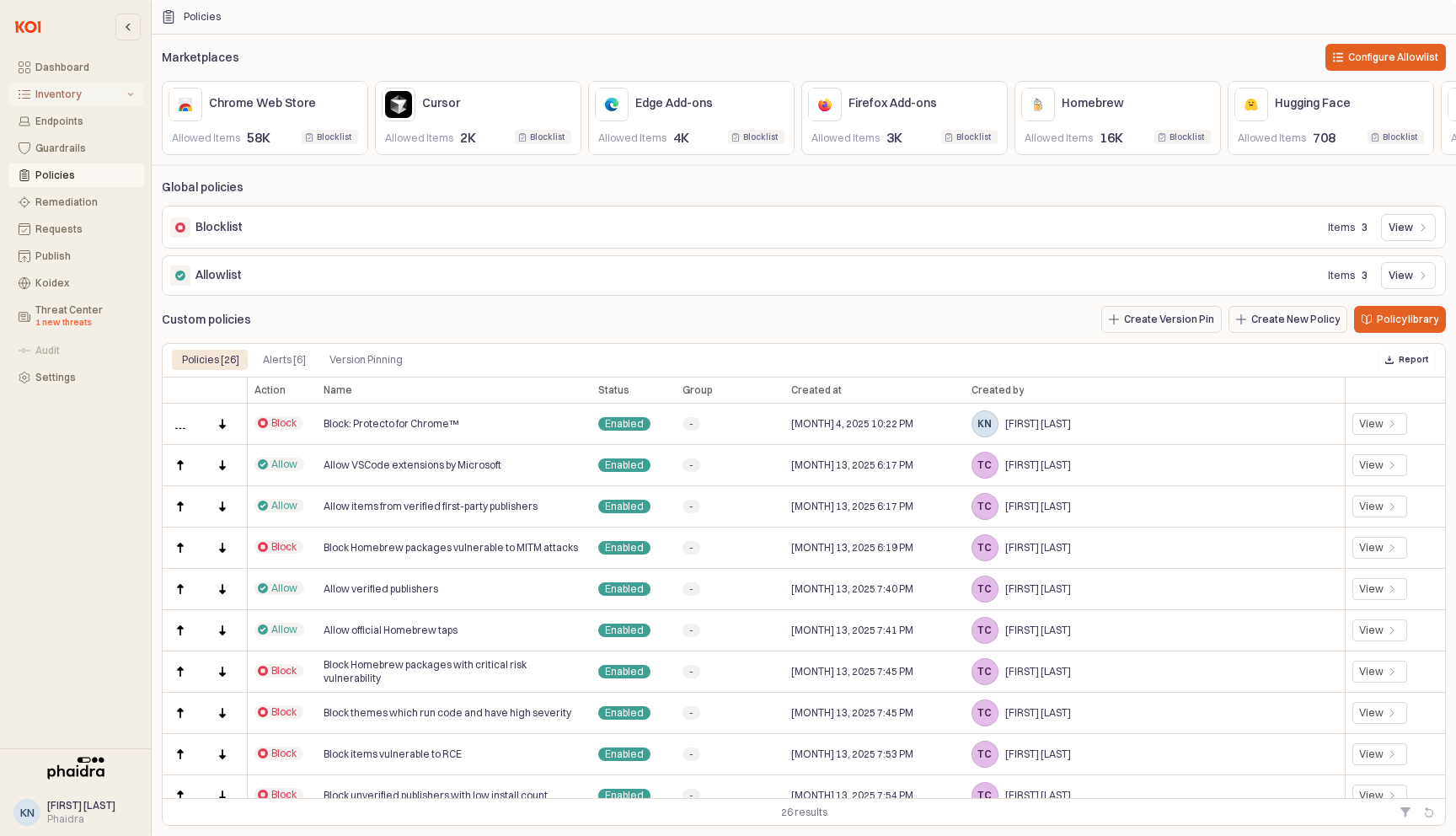 click on "Inventory" at bounding box center (79, 94) 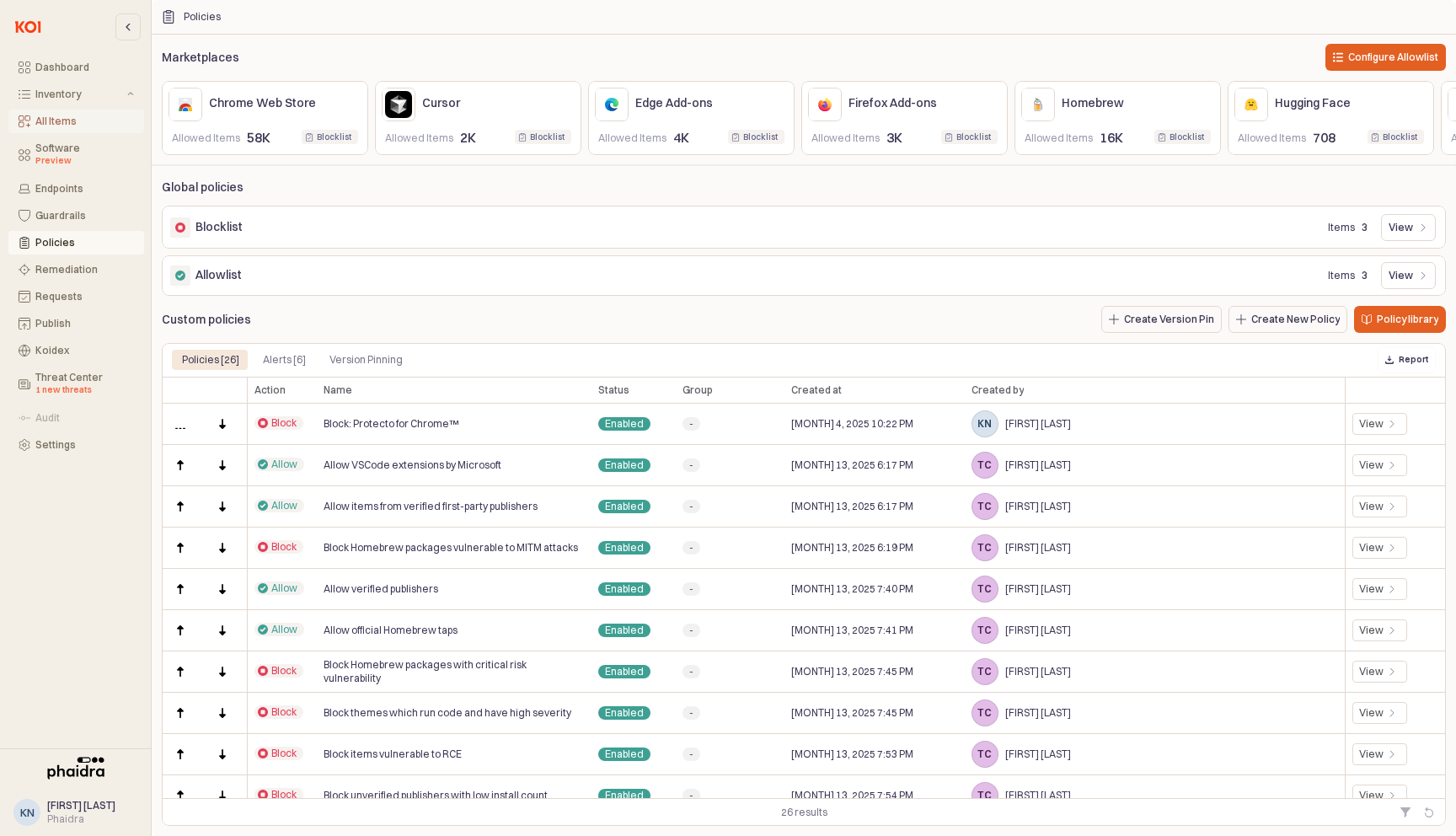 click on "All Items" at bounding box center [76, 121] 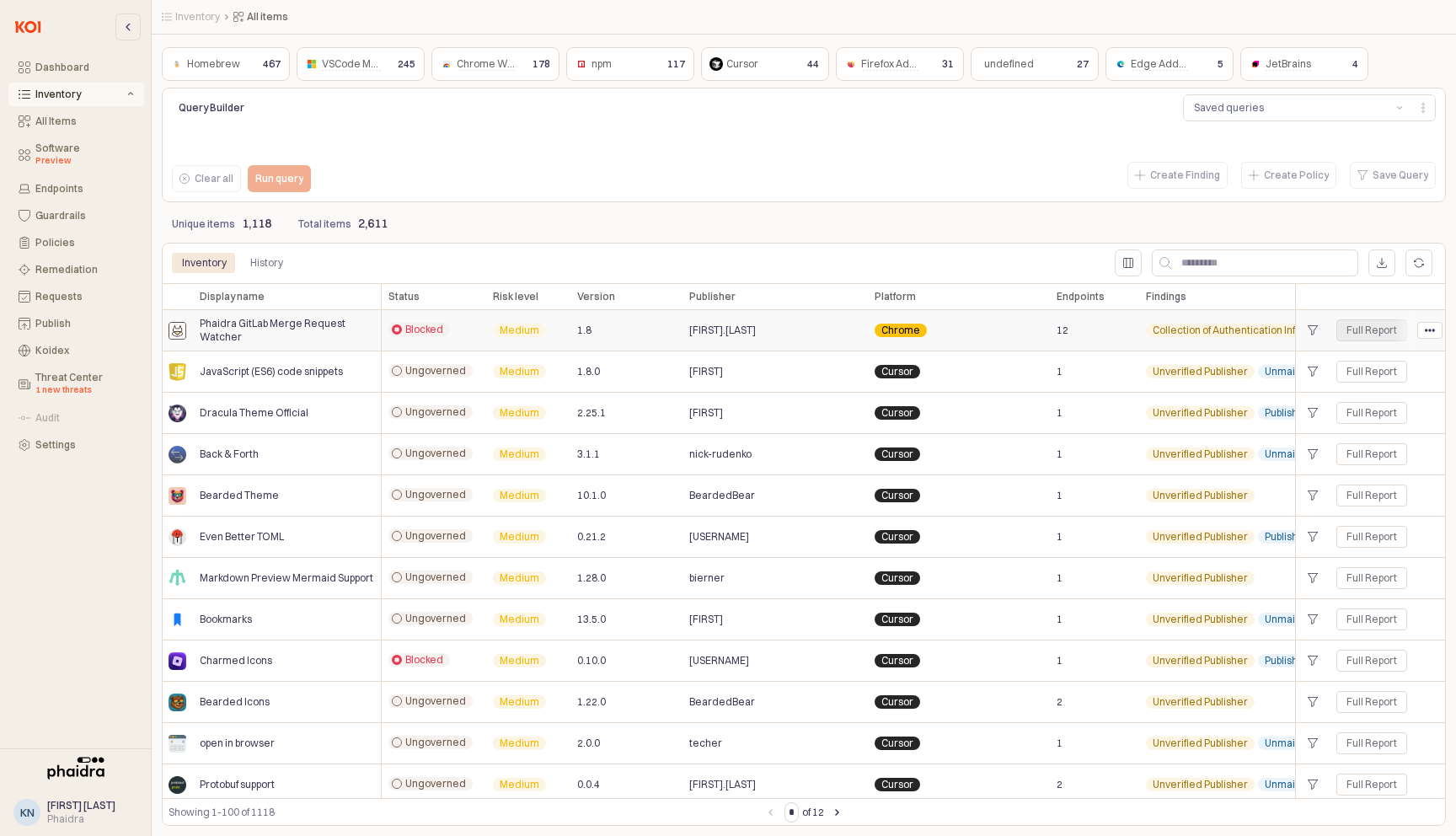 click on "Full Report" at bounding box center [1372, 330] 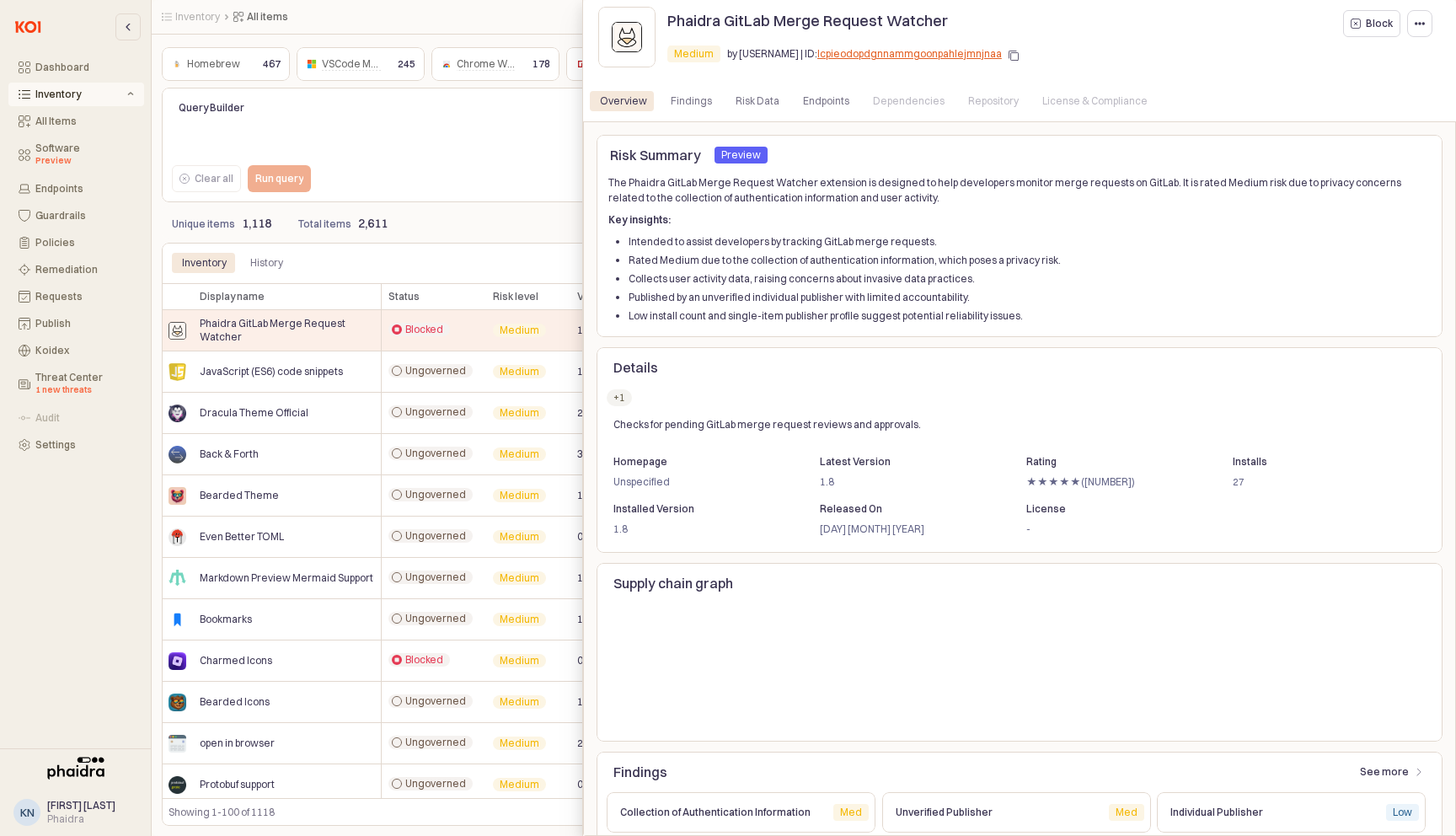 scroll, scrollTop: 121, scrollLeft: 0, axis: vertical 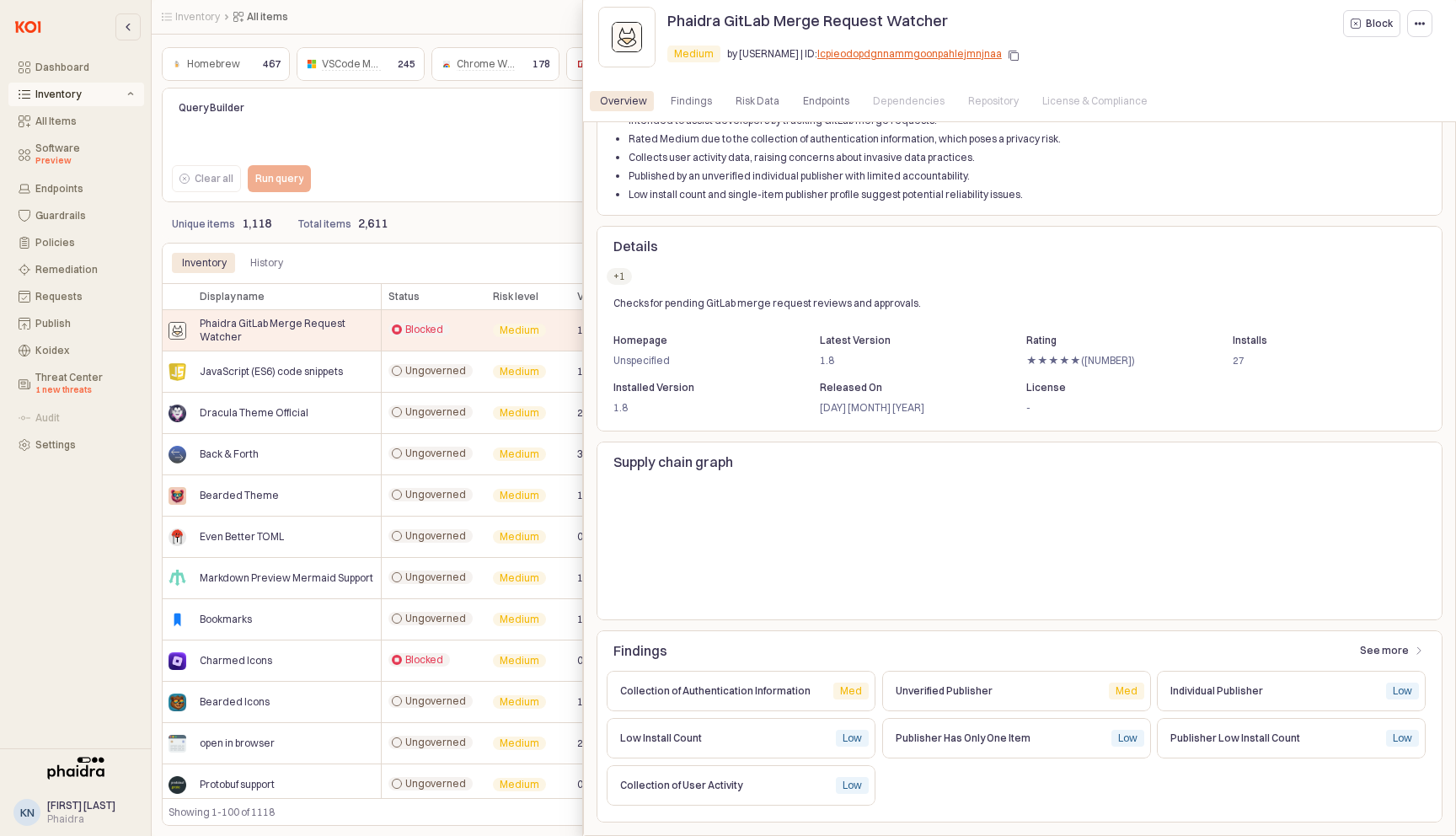 click on "+1" at bounding box center (619, 276) 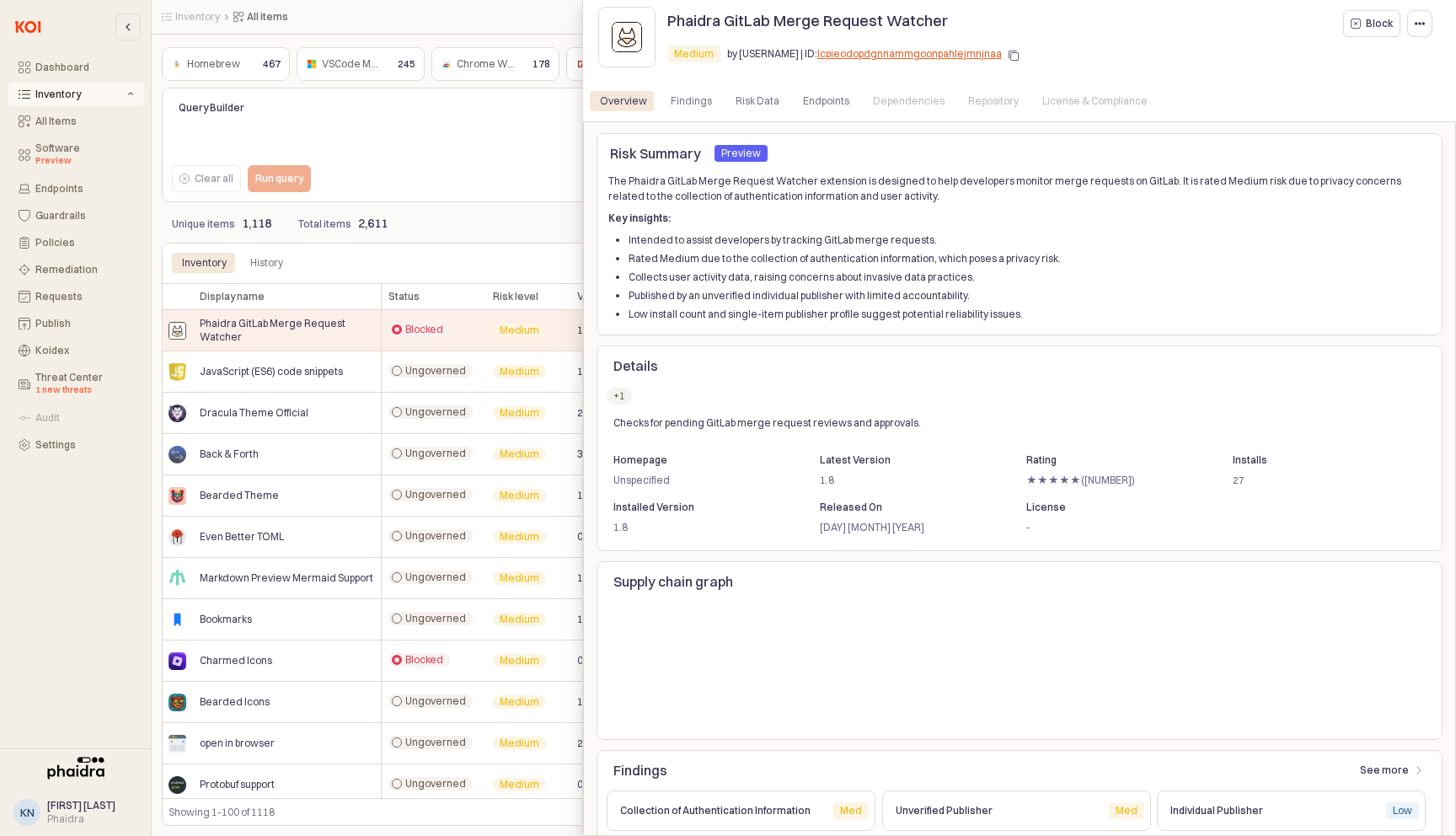 scroll, scrollTop: 0, scrollLeft: 0, axis: both 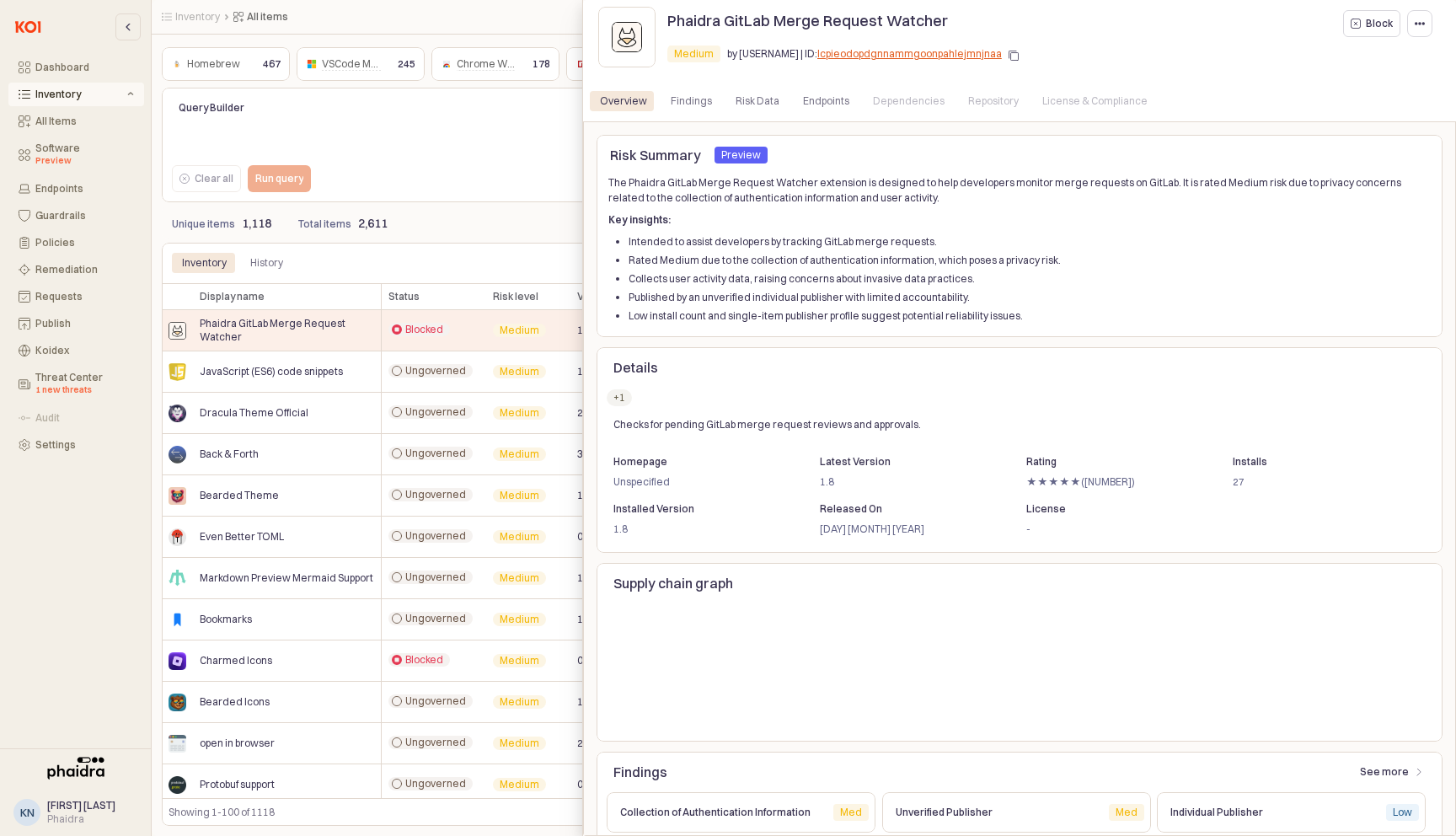 click on "Overview Findings Risk Data Endpoints Dependencies Repository License & Compliance" at bounding box center [1020, 101] 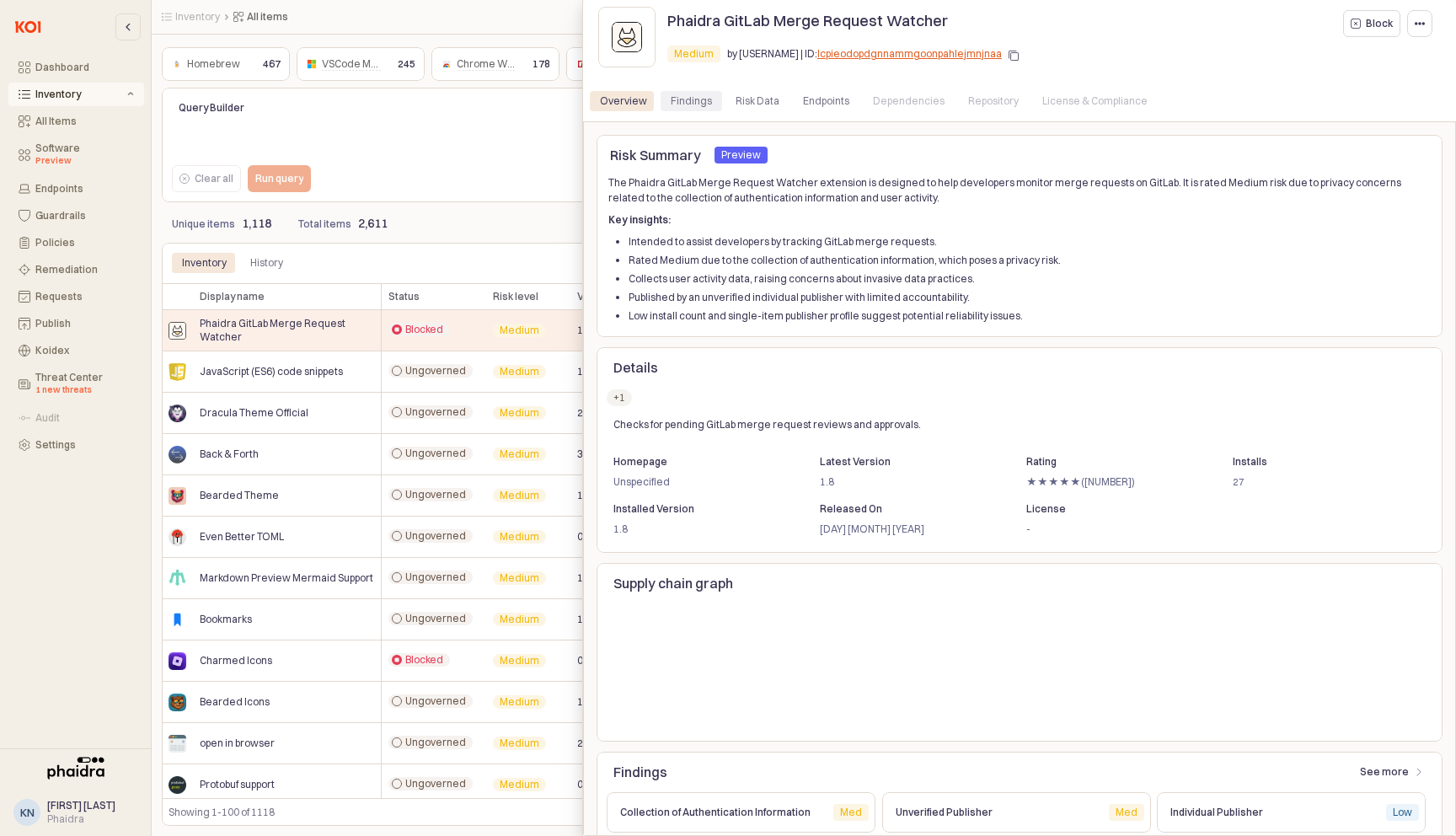 click on "Findings" at bounding box center (691, 101) 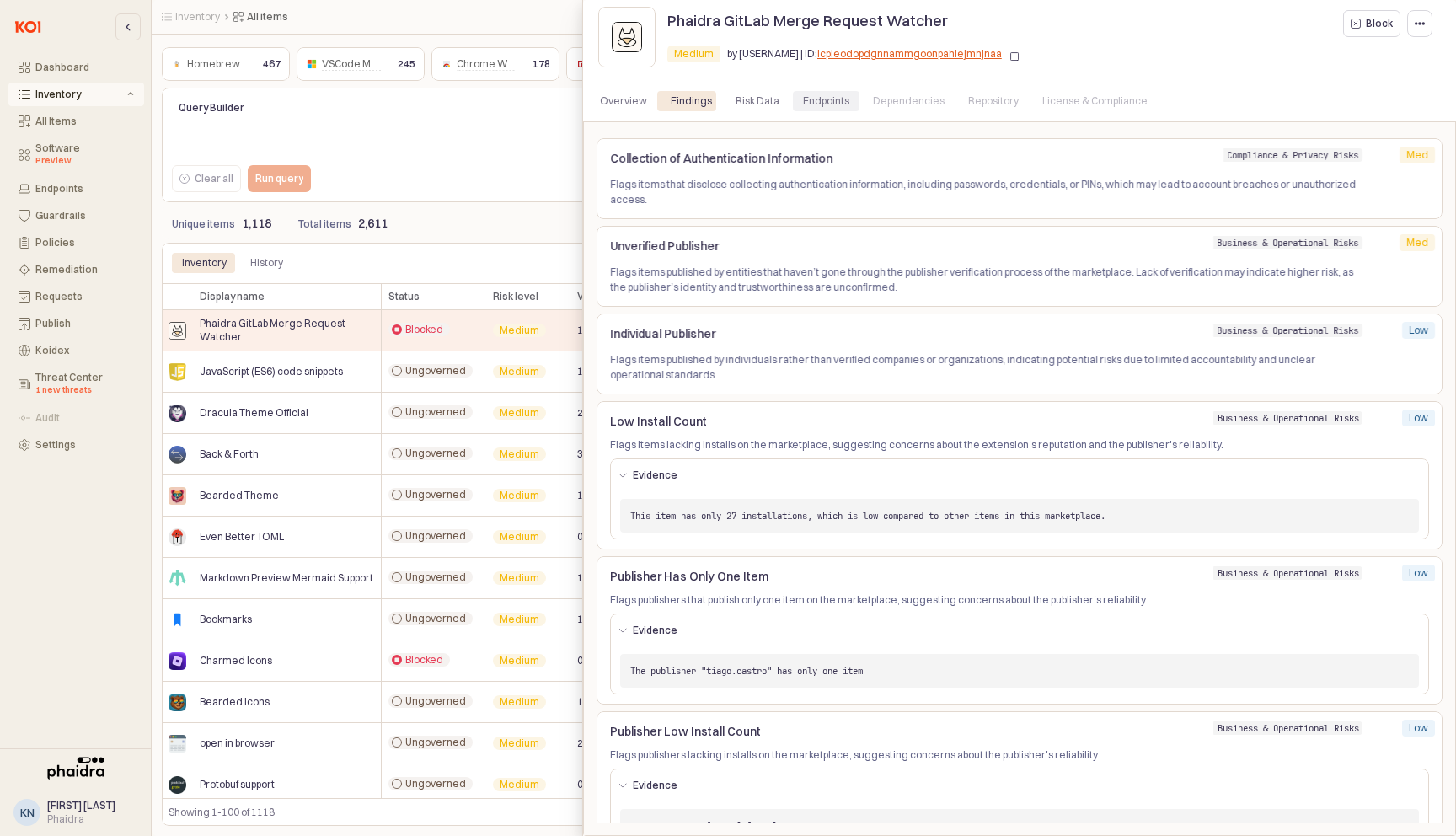 click on "Endpoints" at bounding box center (826, 101) 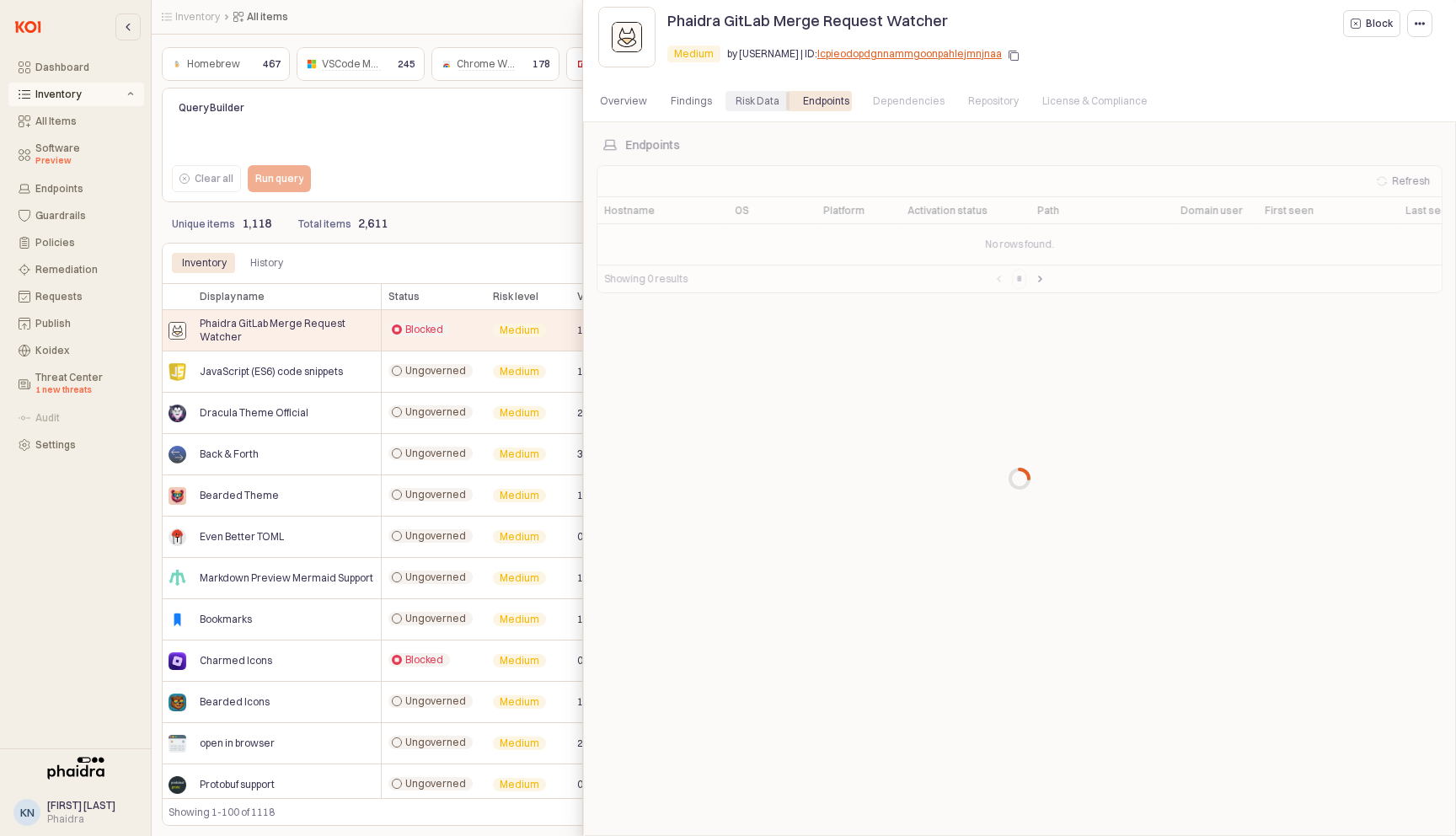 click on "Risk Data" at bounding box center (757, 101) 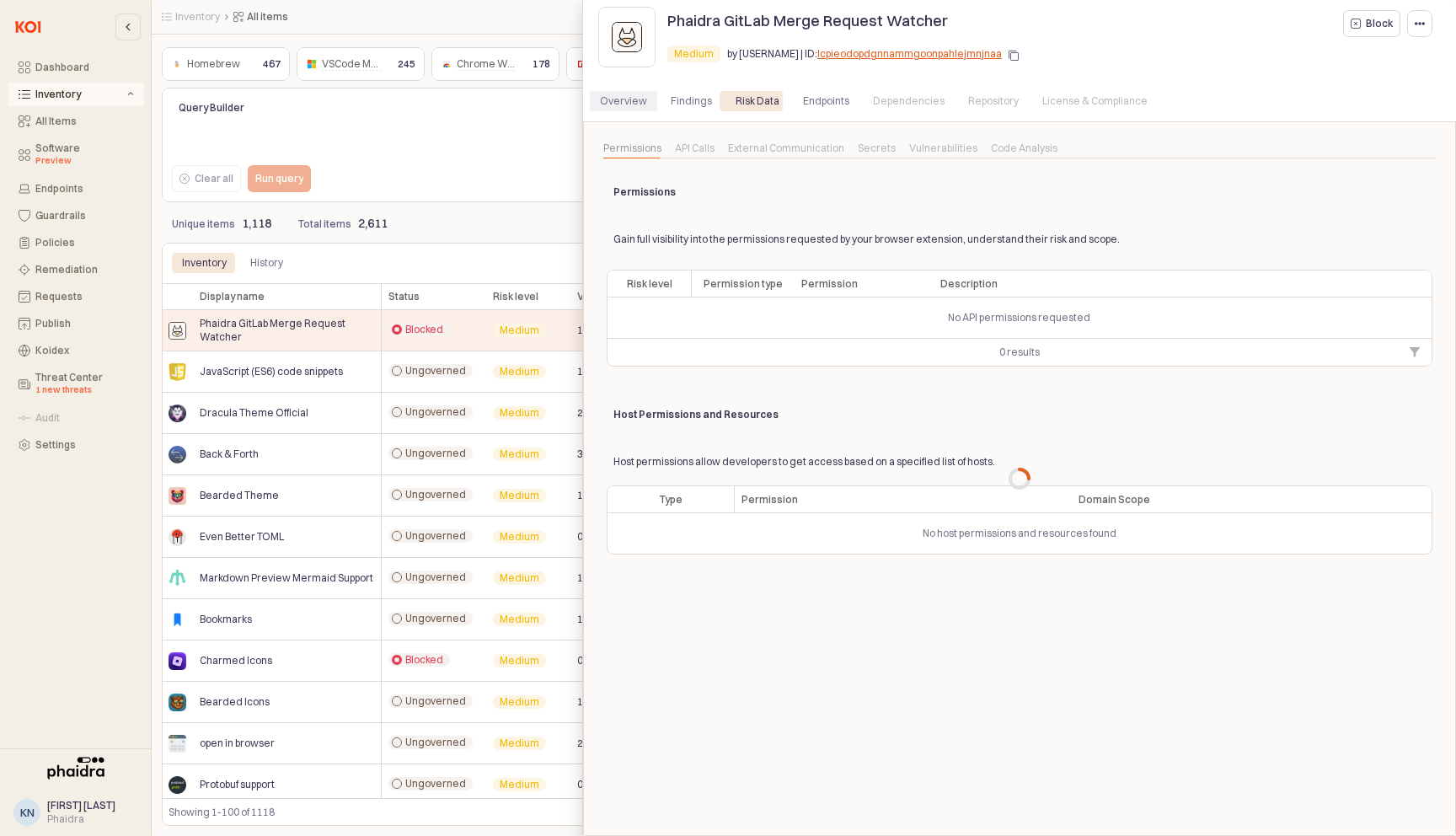 click on "Overview" at bounding box center [624, 101] 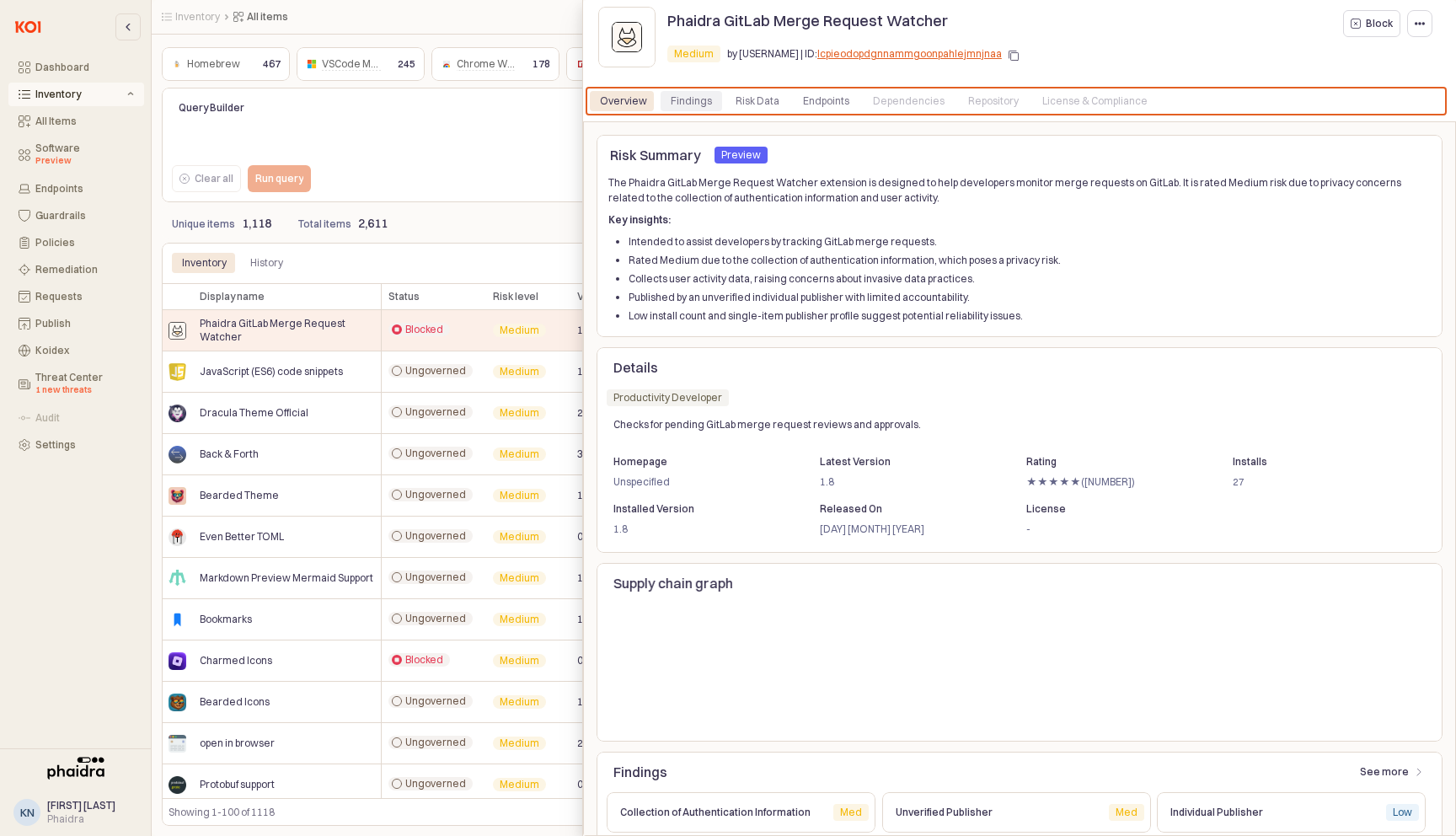 click on "Findings" at bounding box center [691, 101] 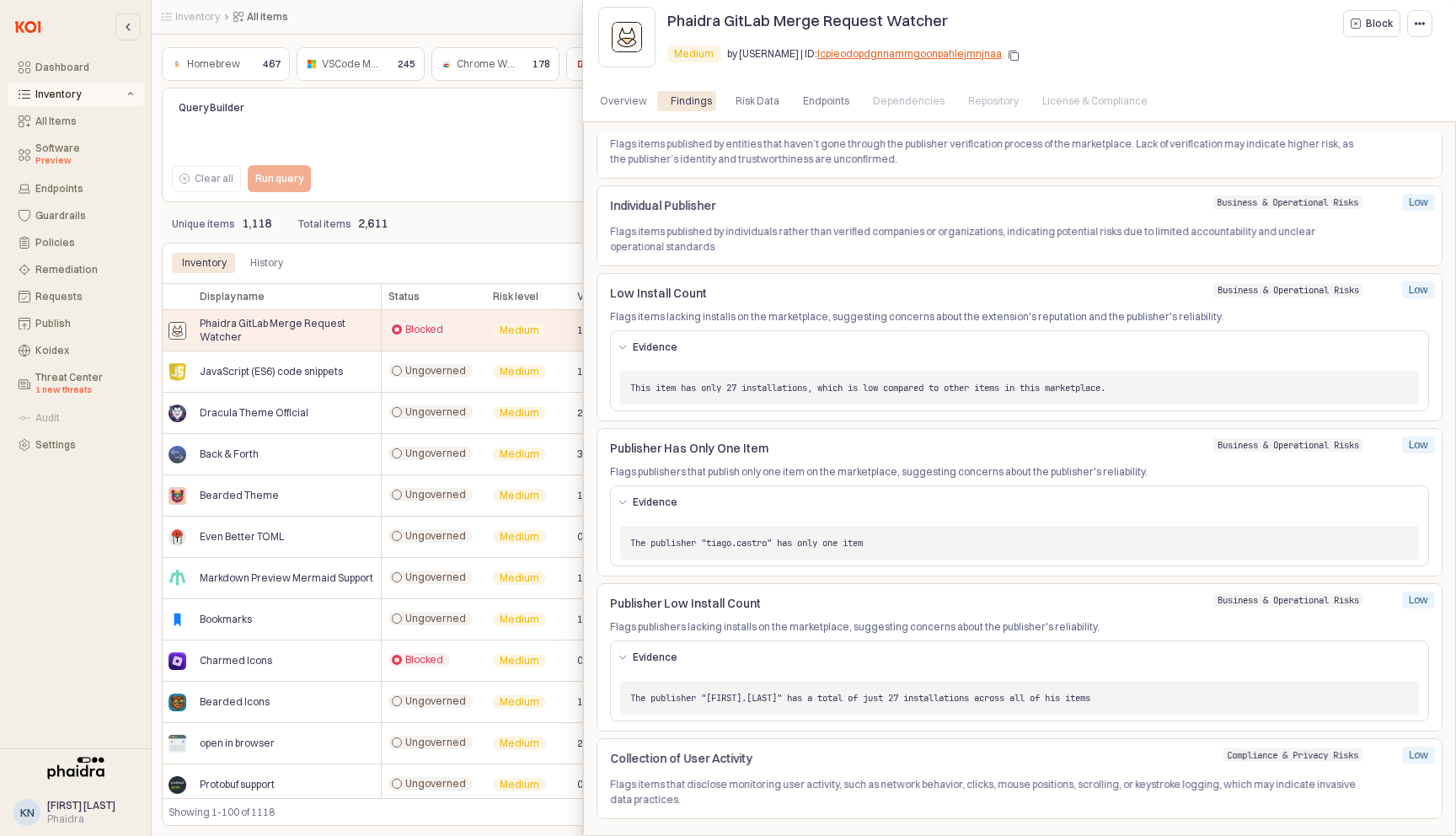 scroll, scrollTop: 0, scrollLeft: 0, axis: both 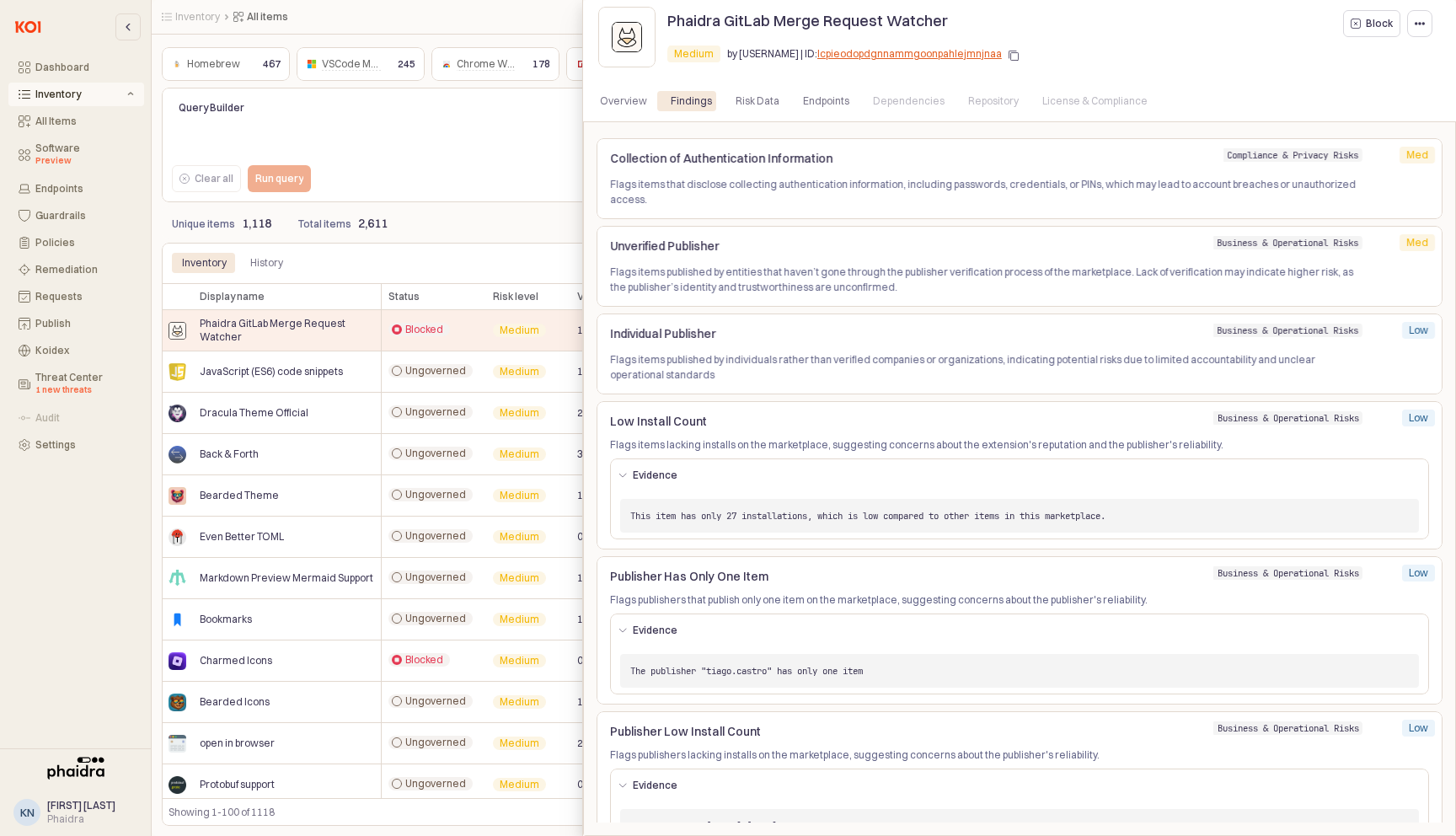 click at bounding box center [728, 418] 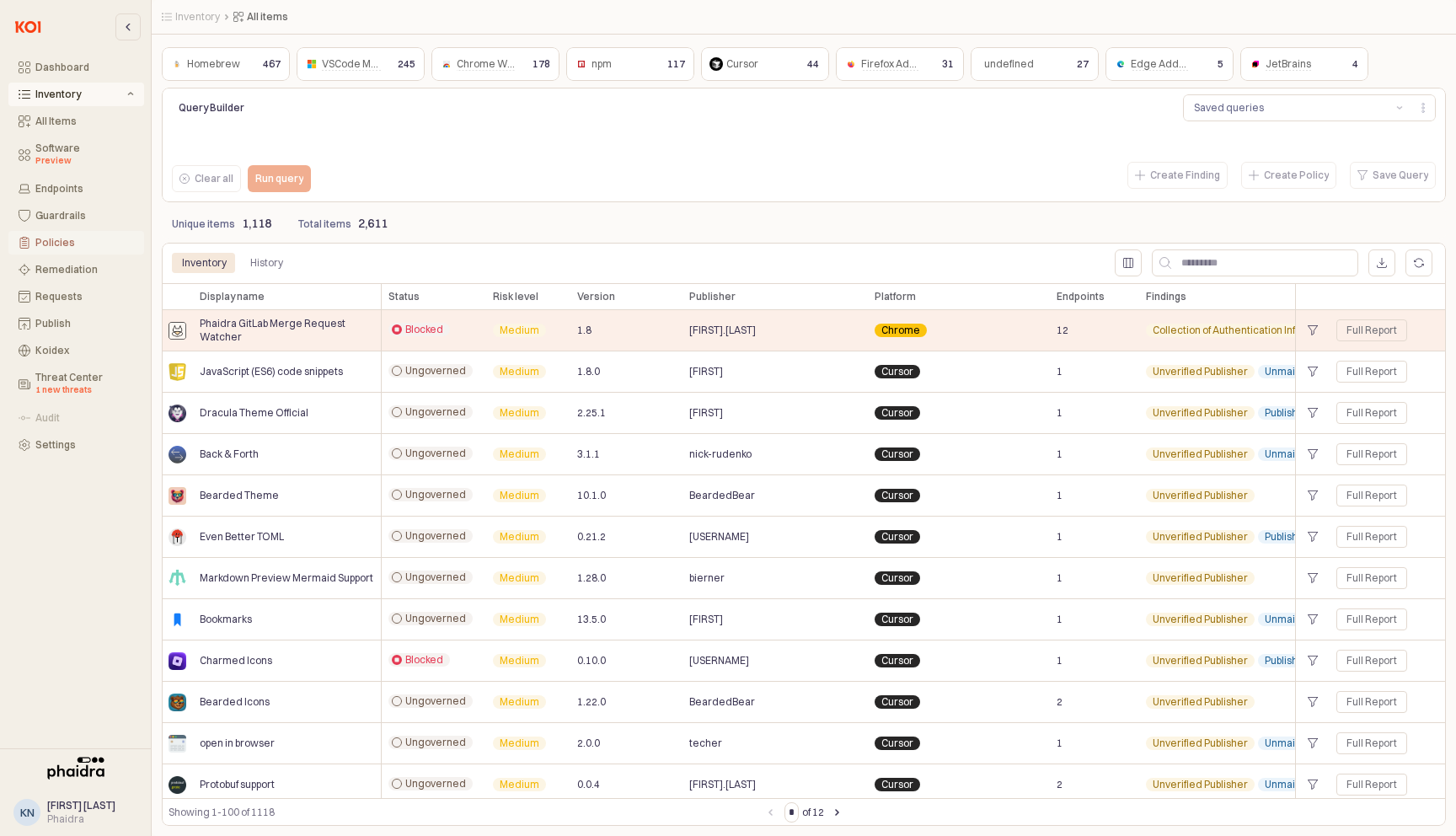 click on "Policies" at bounding box center [84, 243] 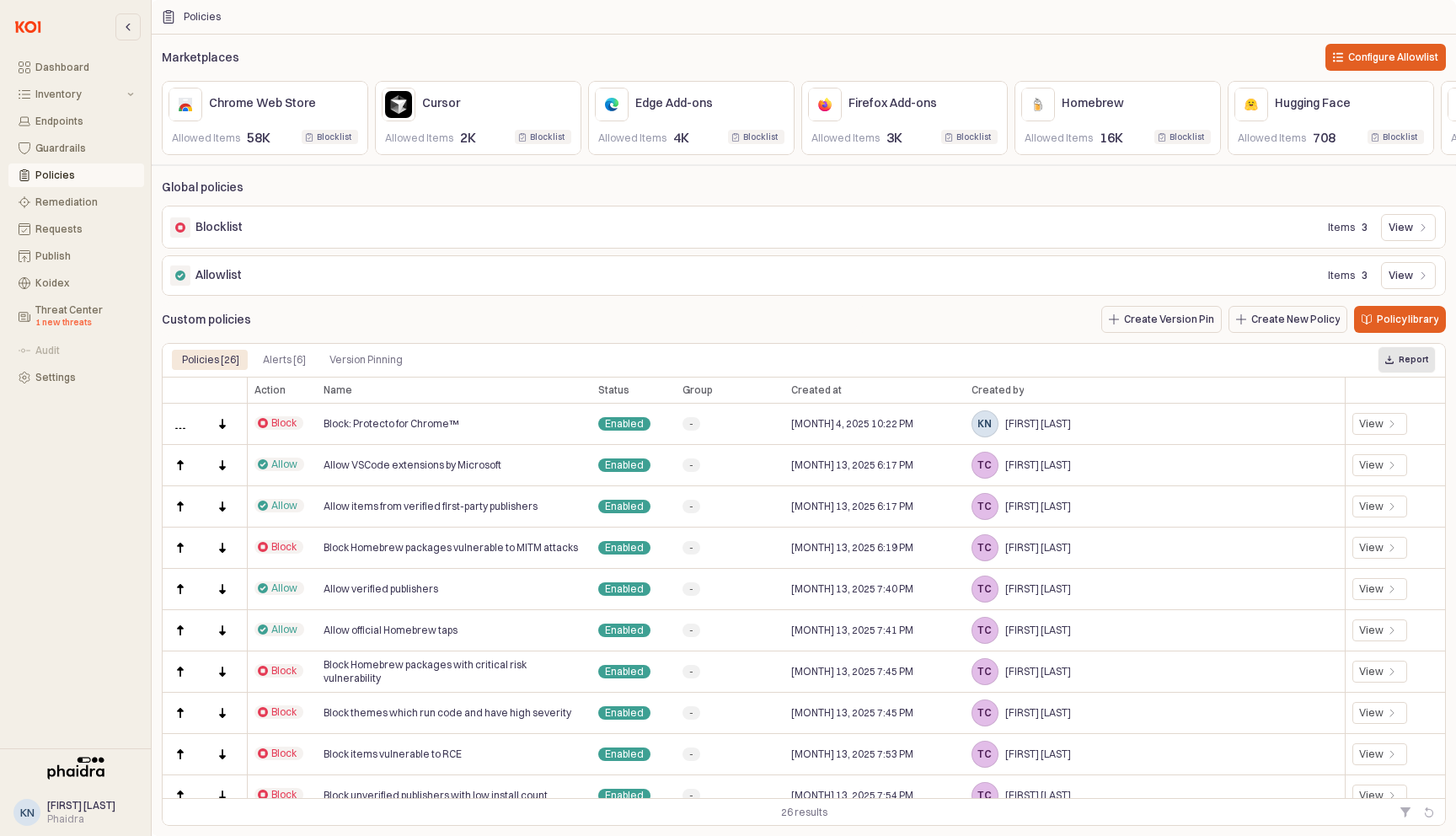 click on "Report" at bounding box center (1413, 359) 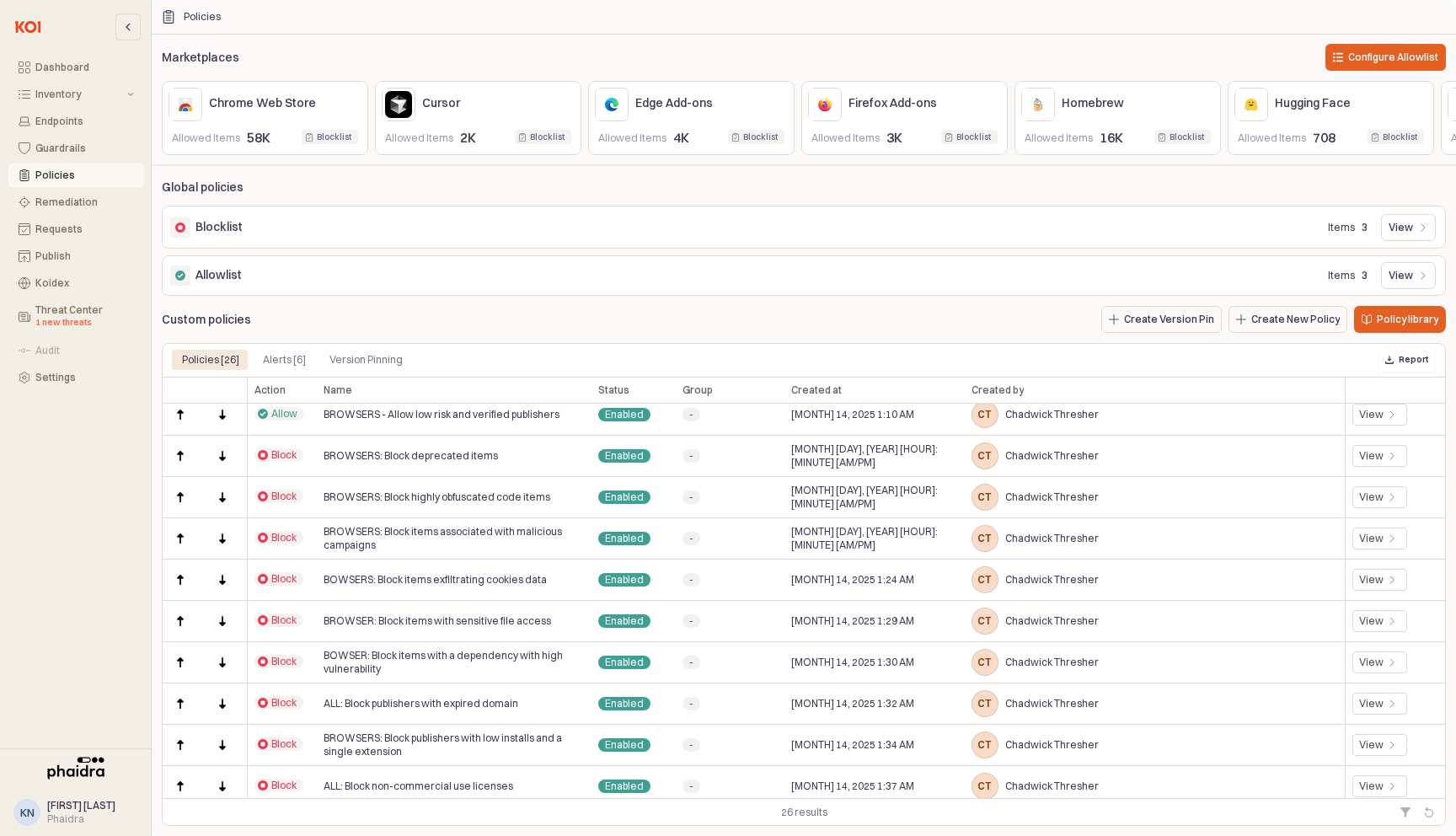 scroll, scrollTop: 679, scrollLeft: 0, axis: vertical 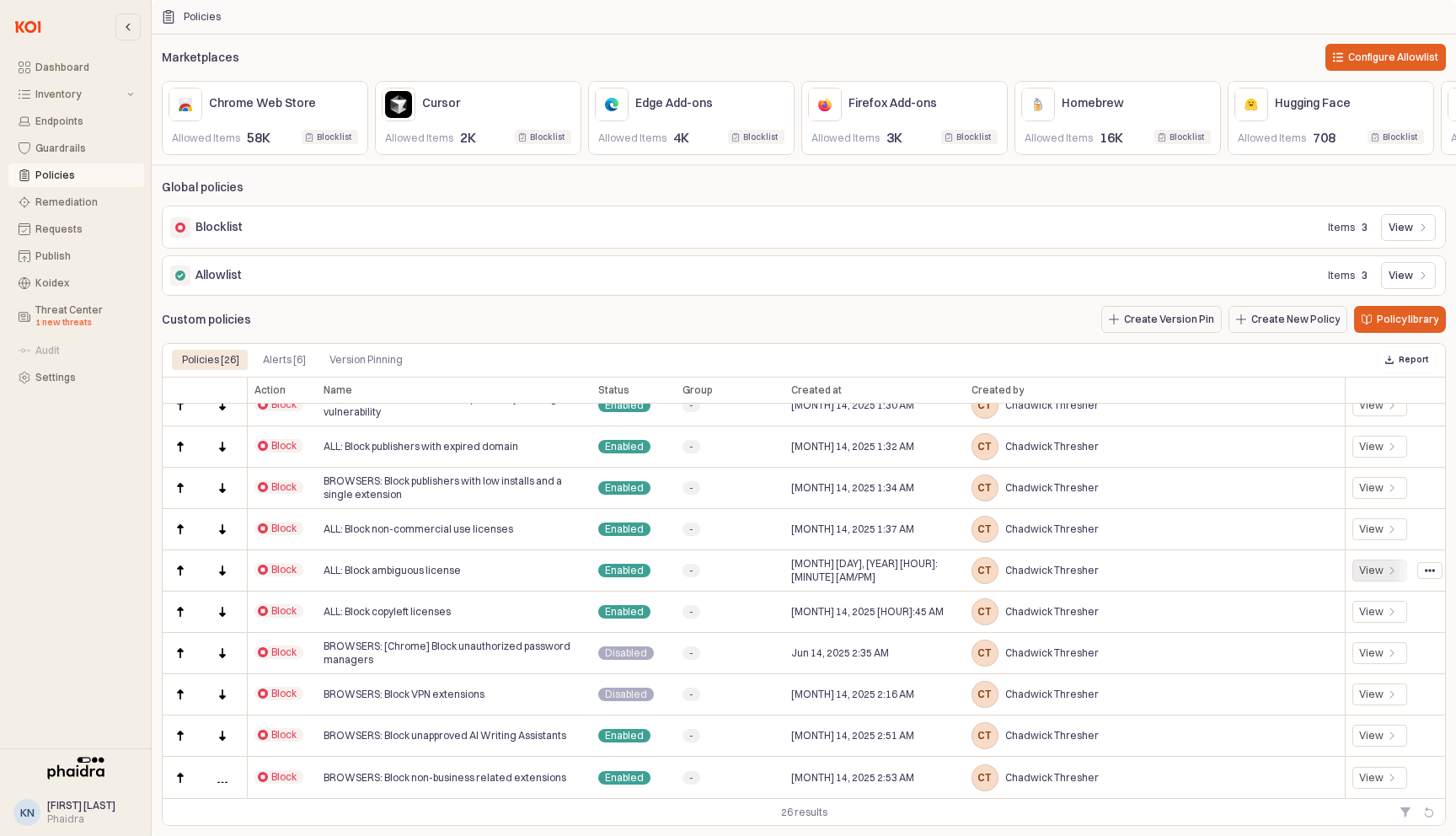 click on "View" at bounding box center [1371, 571] 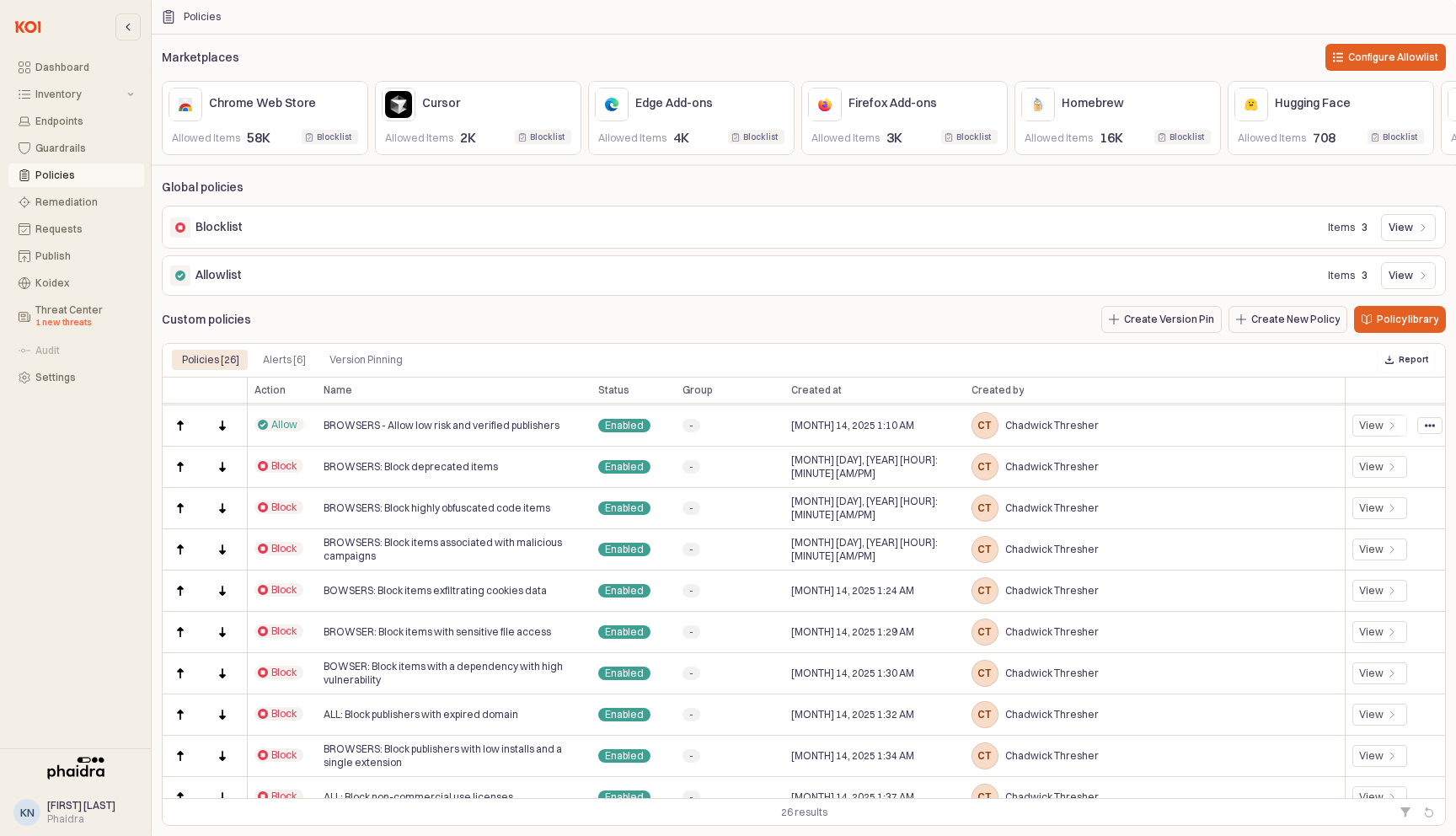scroll, scrollTop: 0, scrollLeft: 0, axis: both 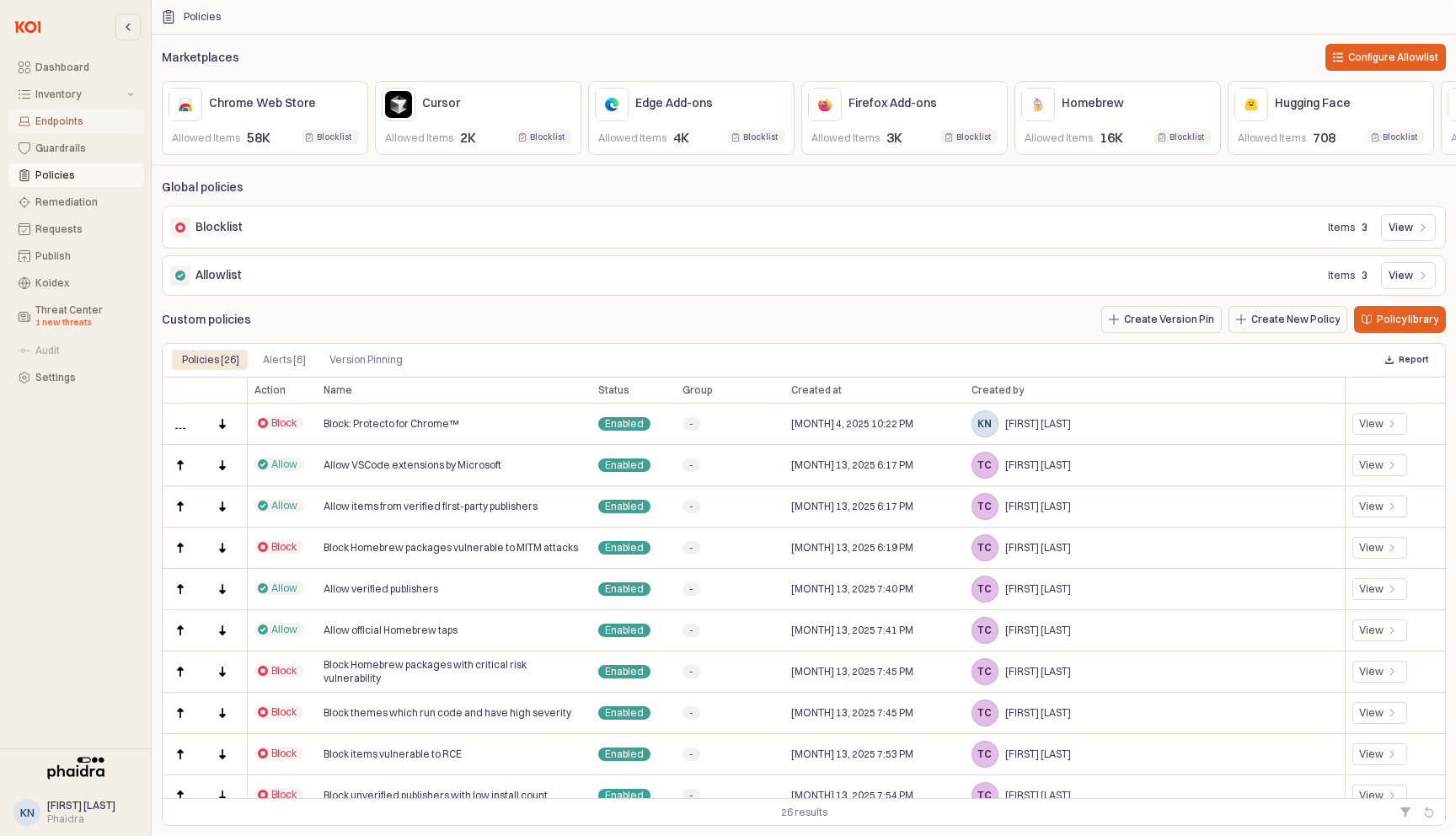click on "Endpoints" at bounding box center (84, 121) 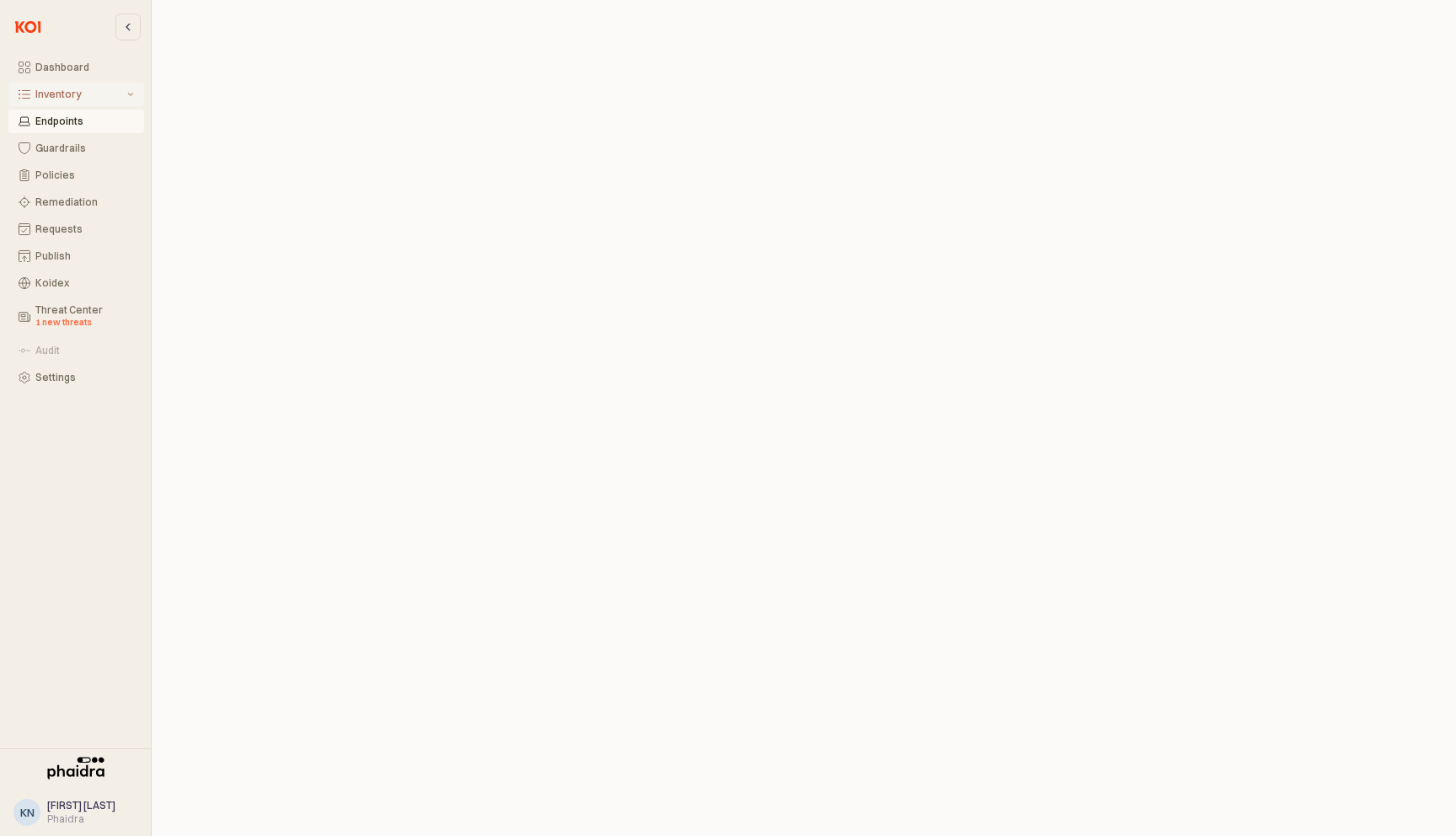 click on "Inventory" at bounding box center (76, 94) 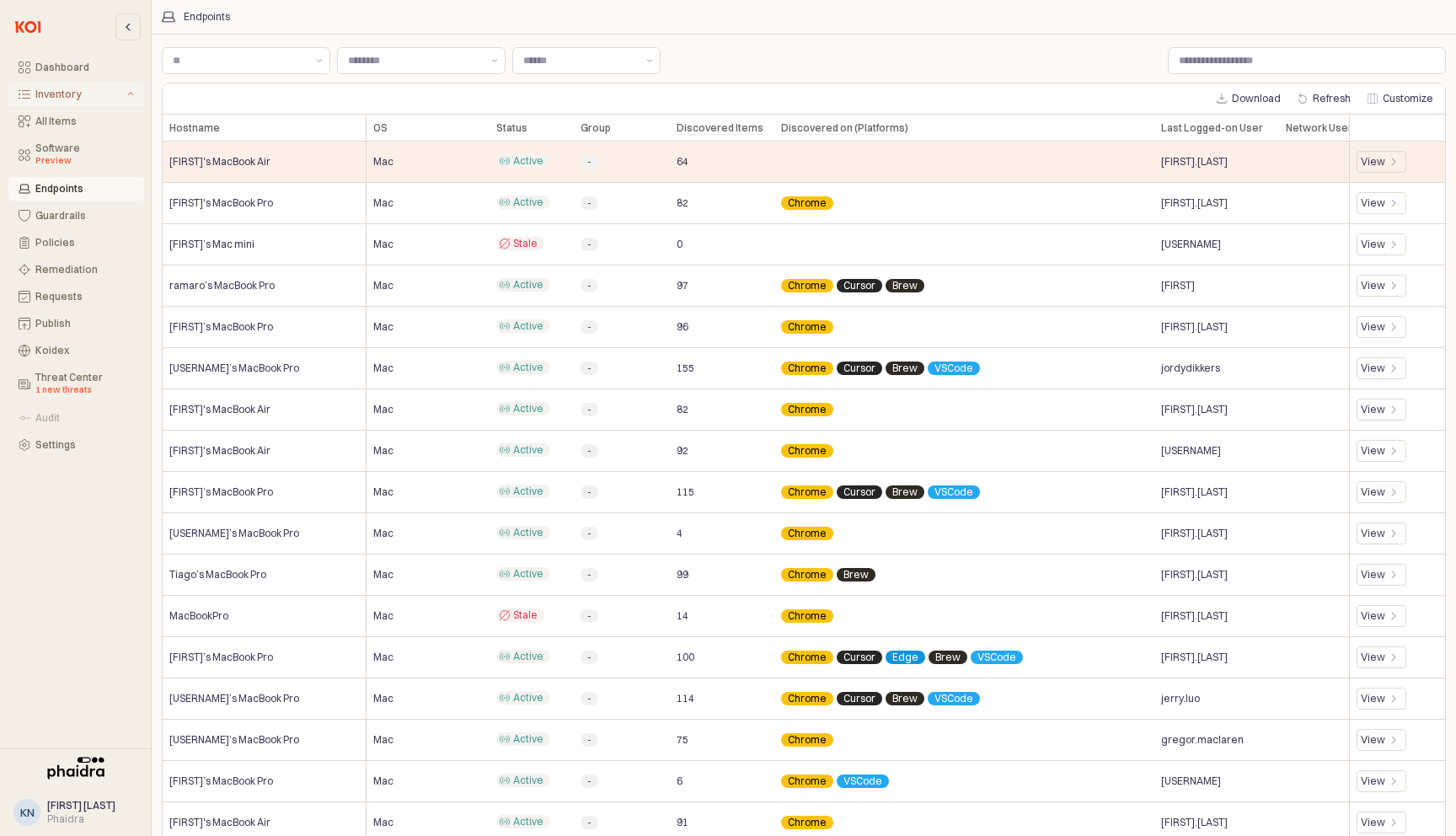 click on "Inventory" at bounding box center (76, 94) 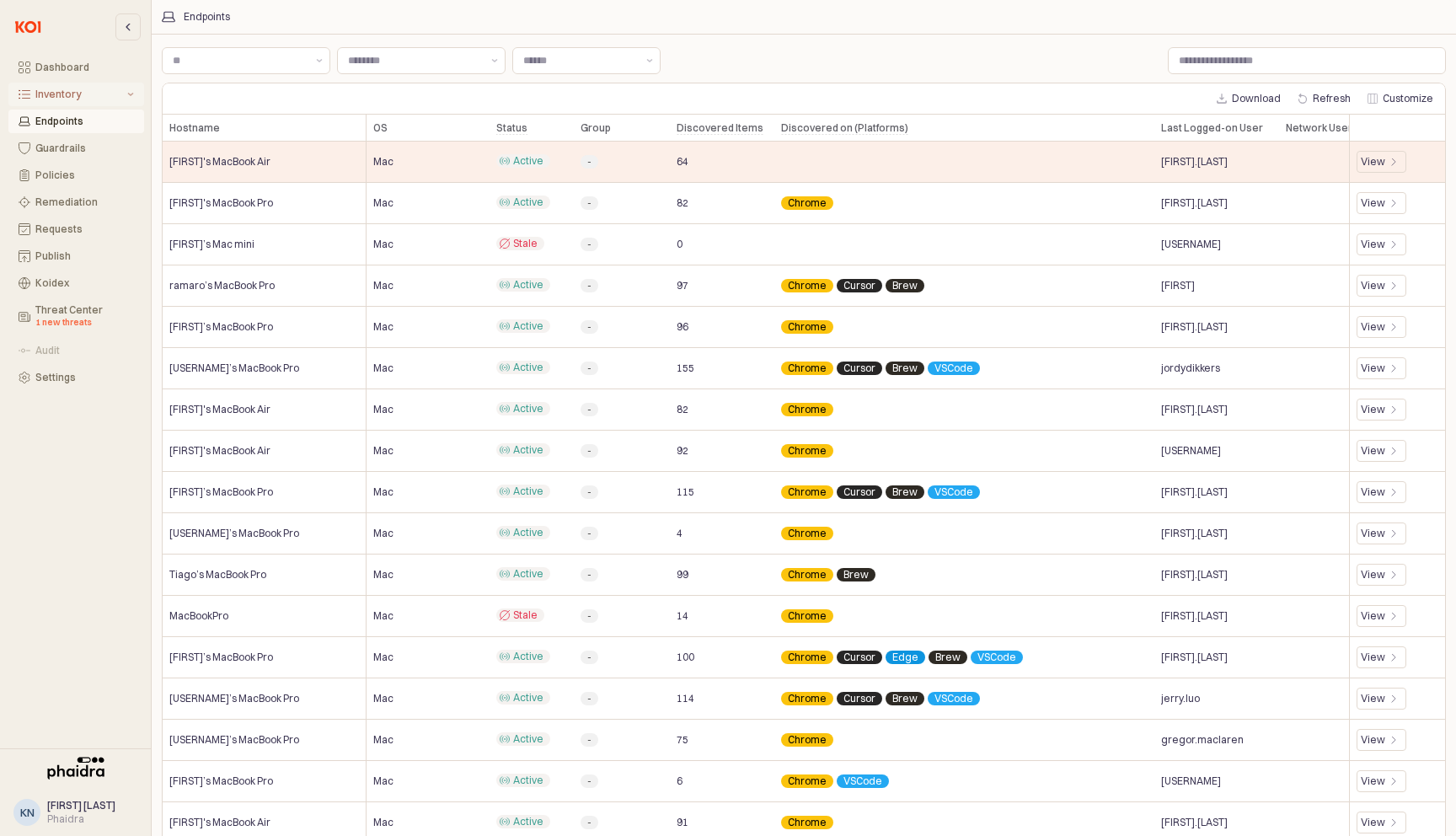 click on "Inventory" at bounding box center [76, 94] 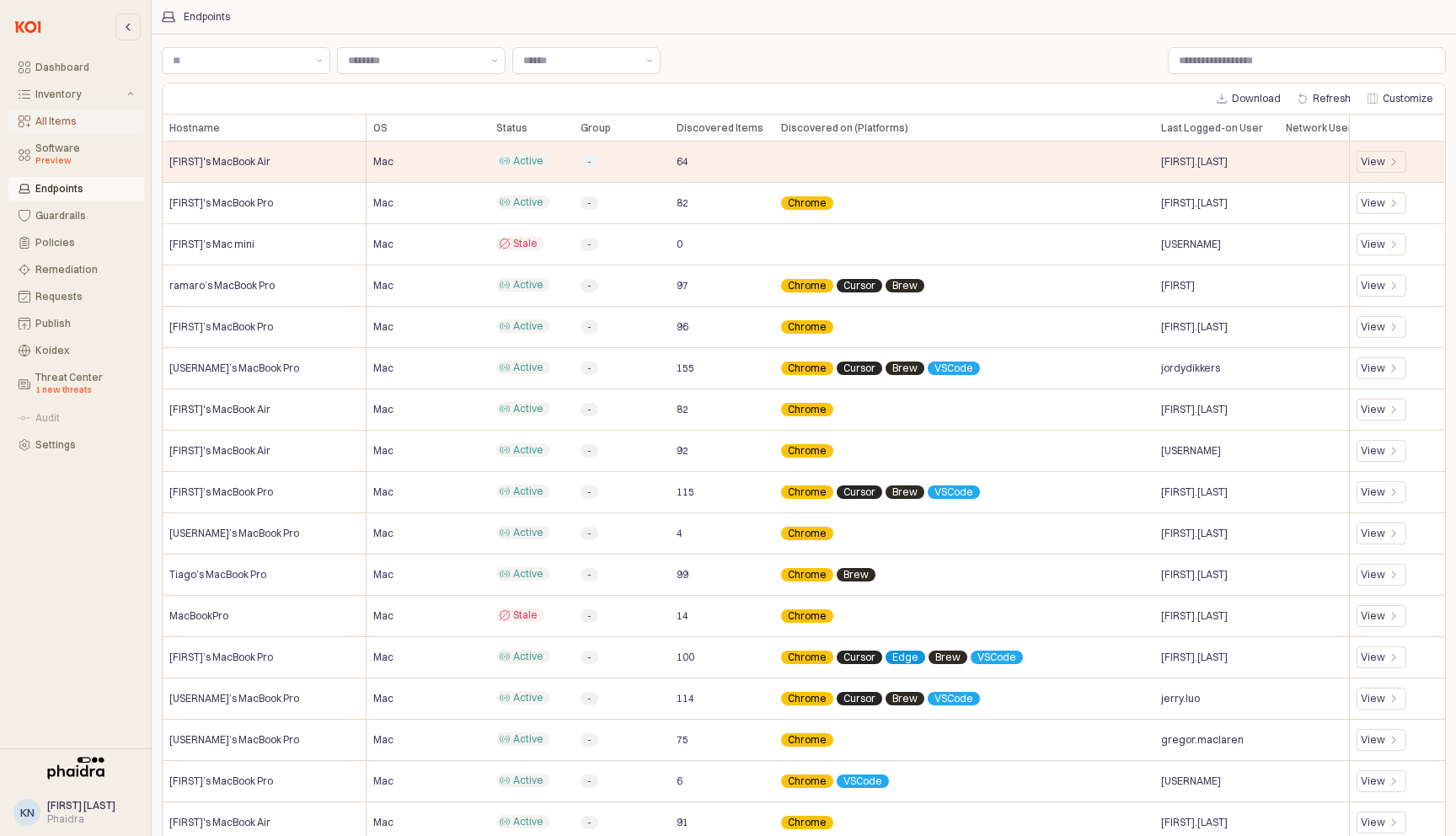 click on "All Items" at bounding box center [84, 121] 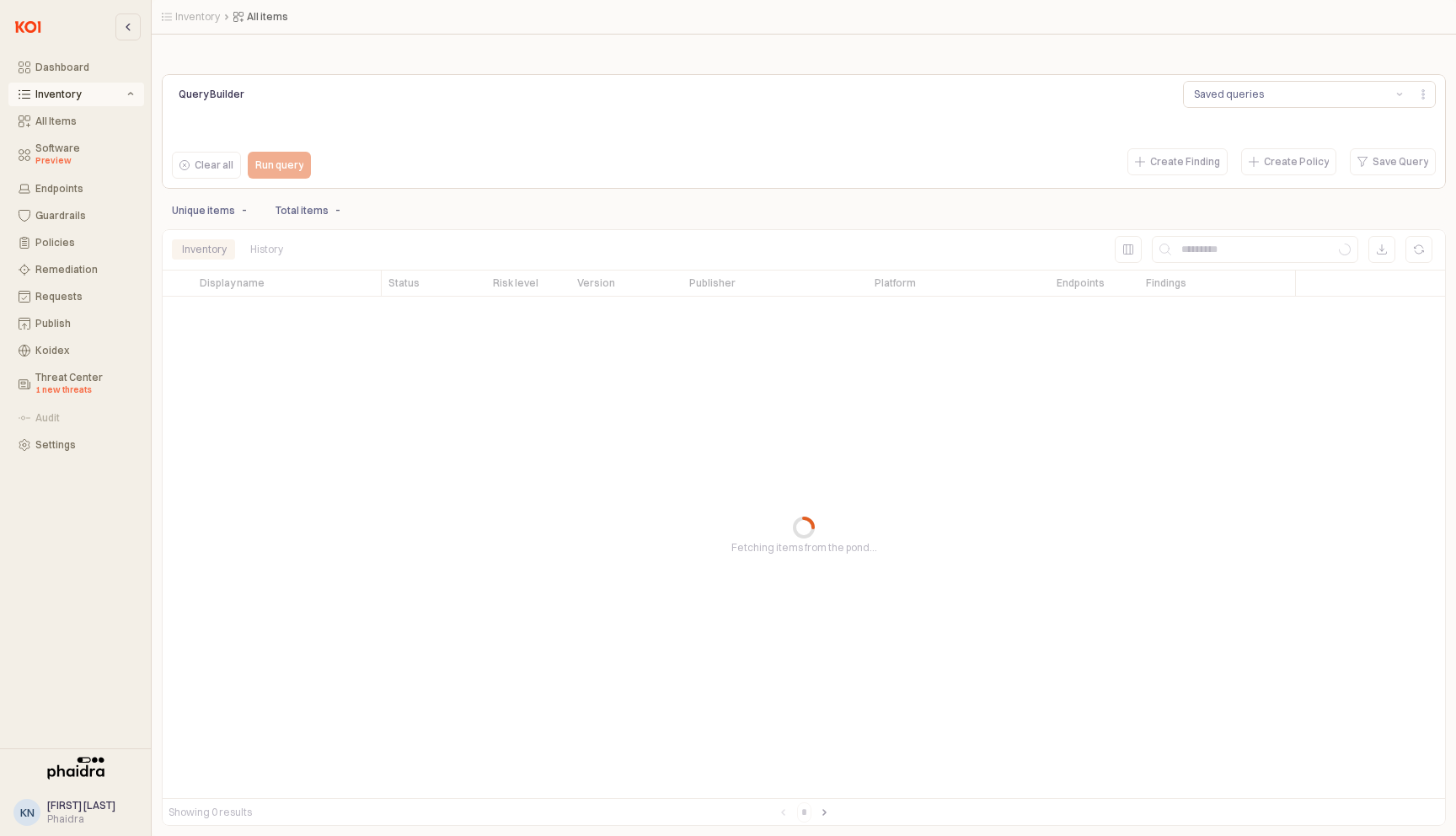 type 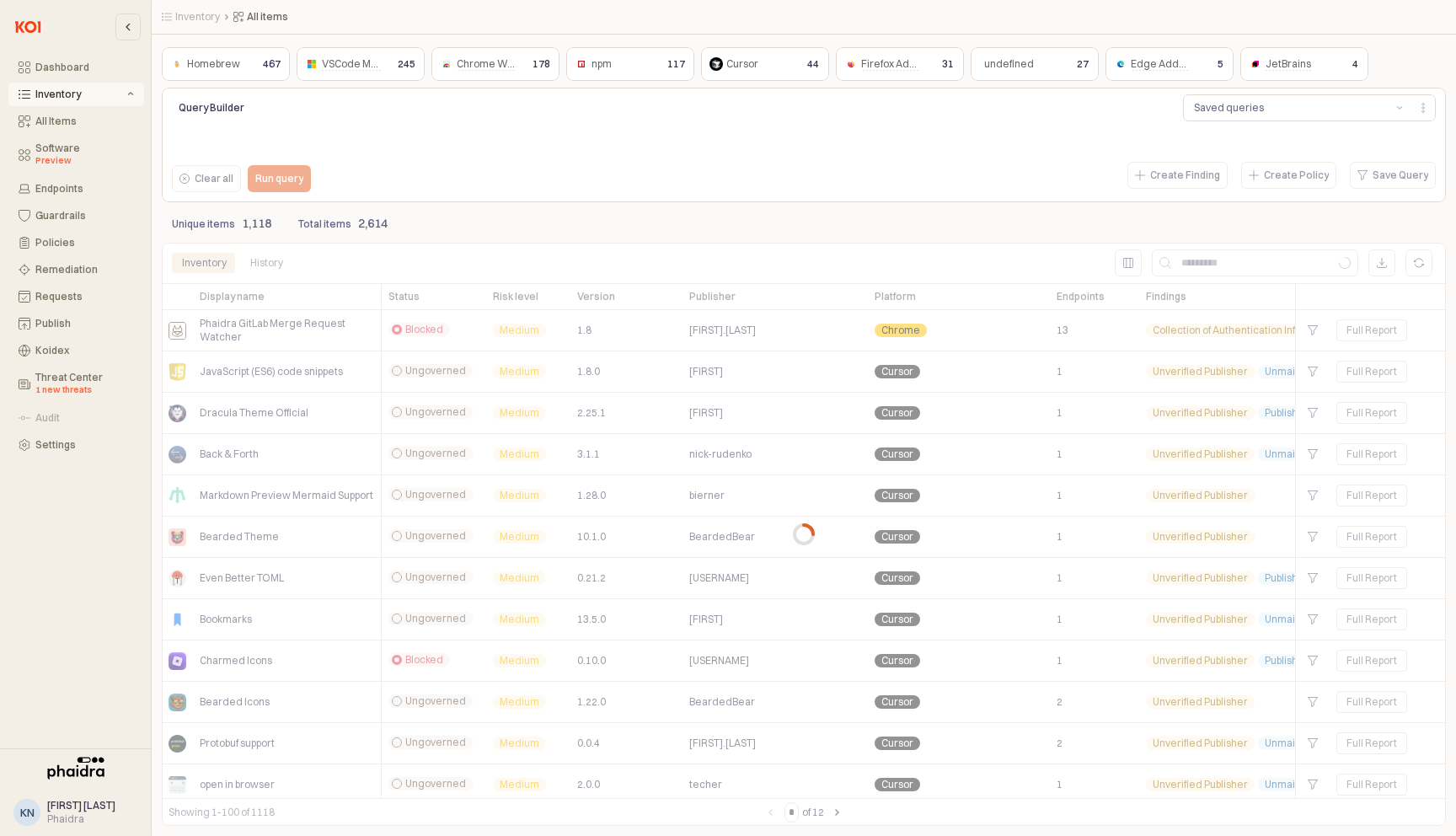 click at bounding box center [804, 534] 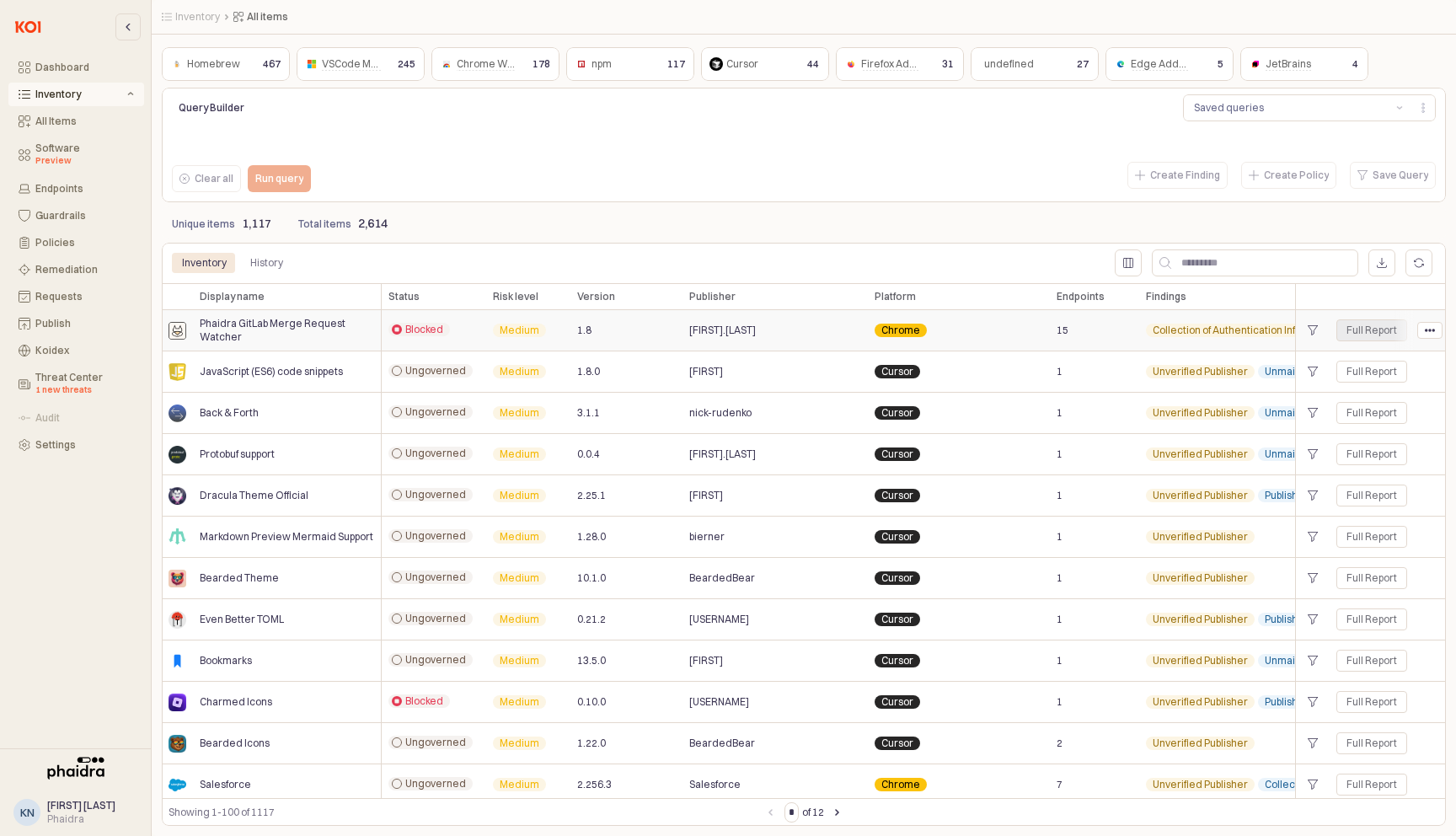 click on "Full Report" at bounding box center [1372, 330] 